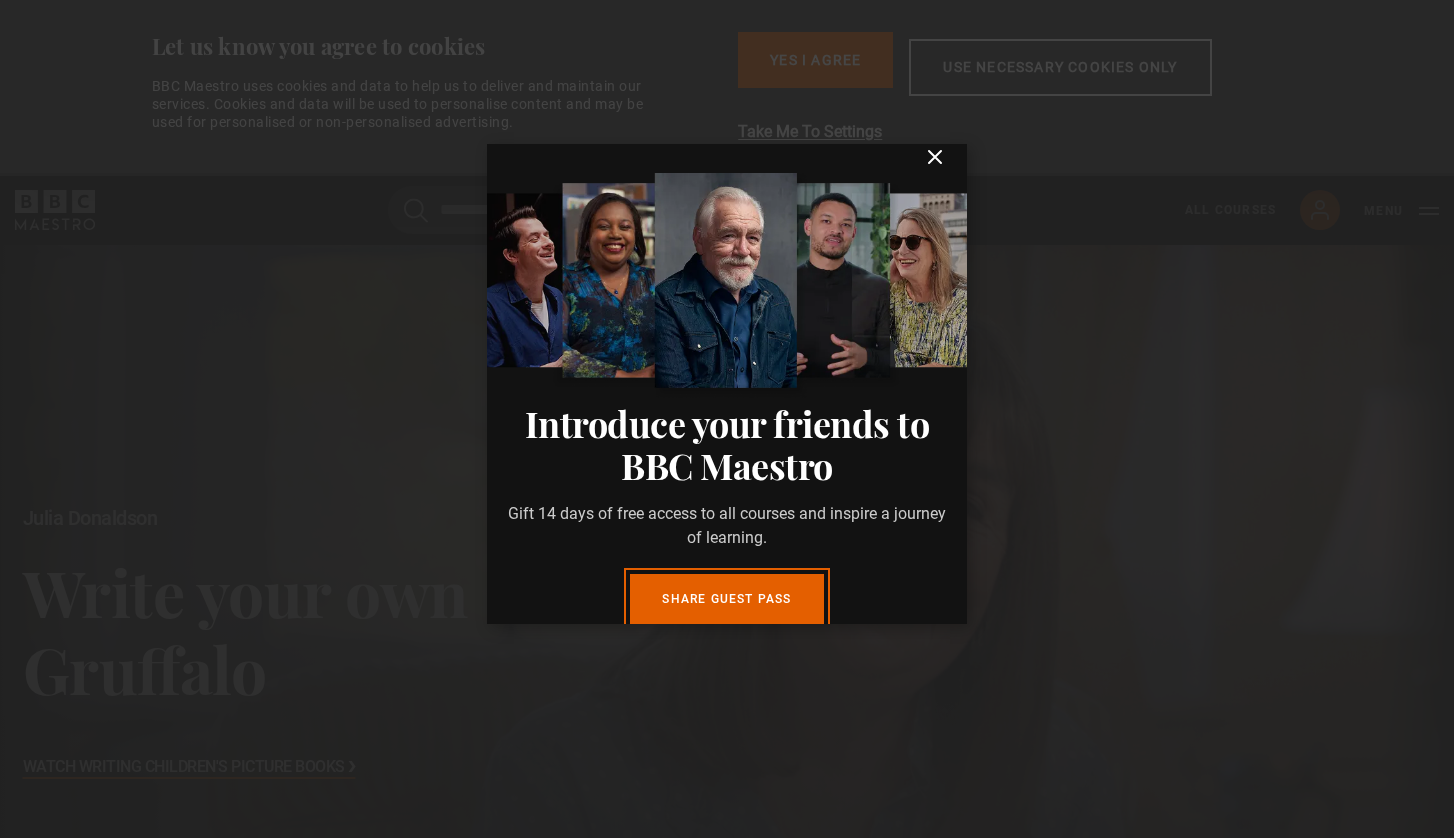 scroll, scrollTop: 0, scrollLeft: 0, axis: both 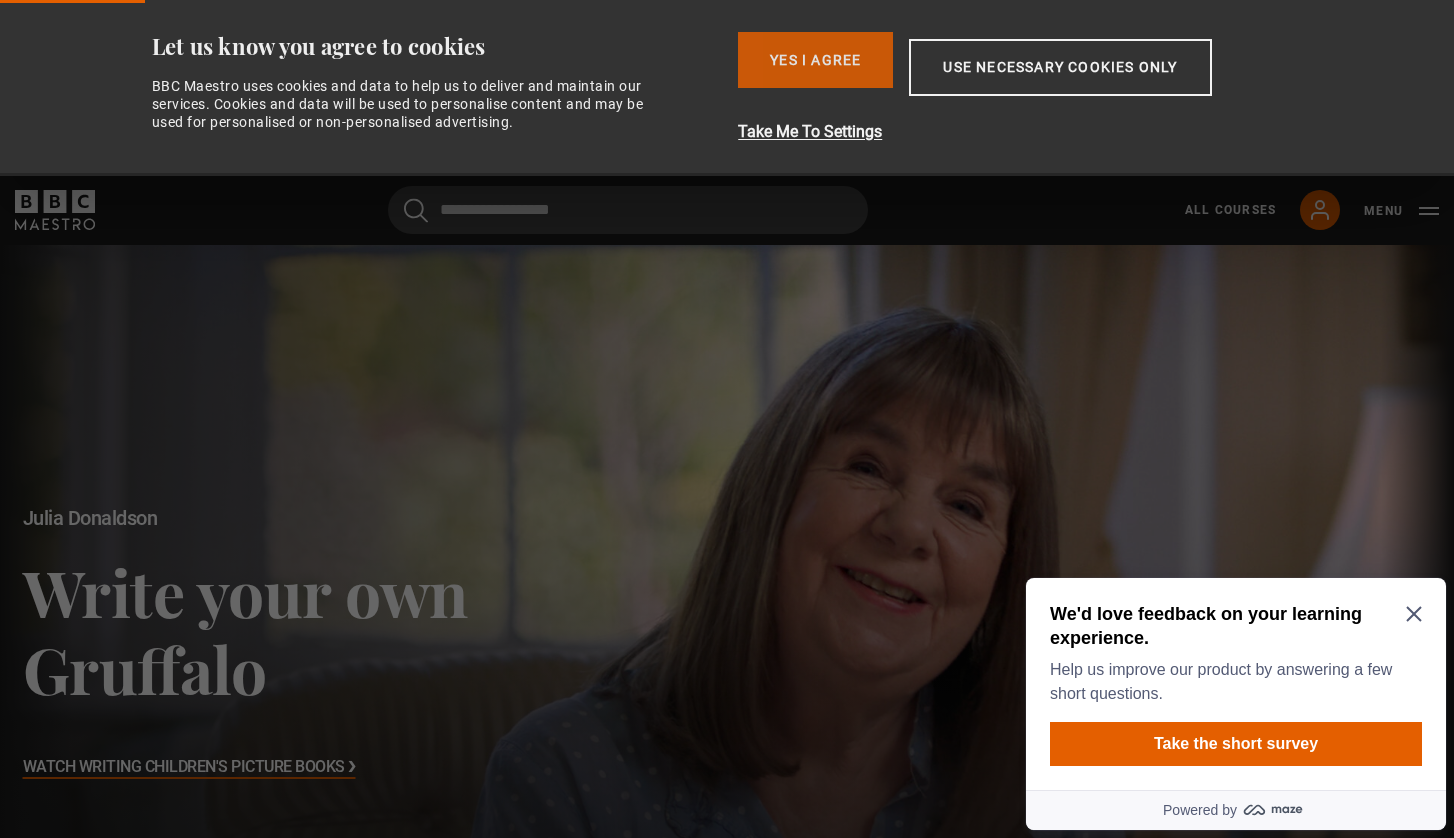 click on "Yes I Agree" at bounding box center [815, 60] 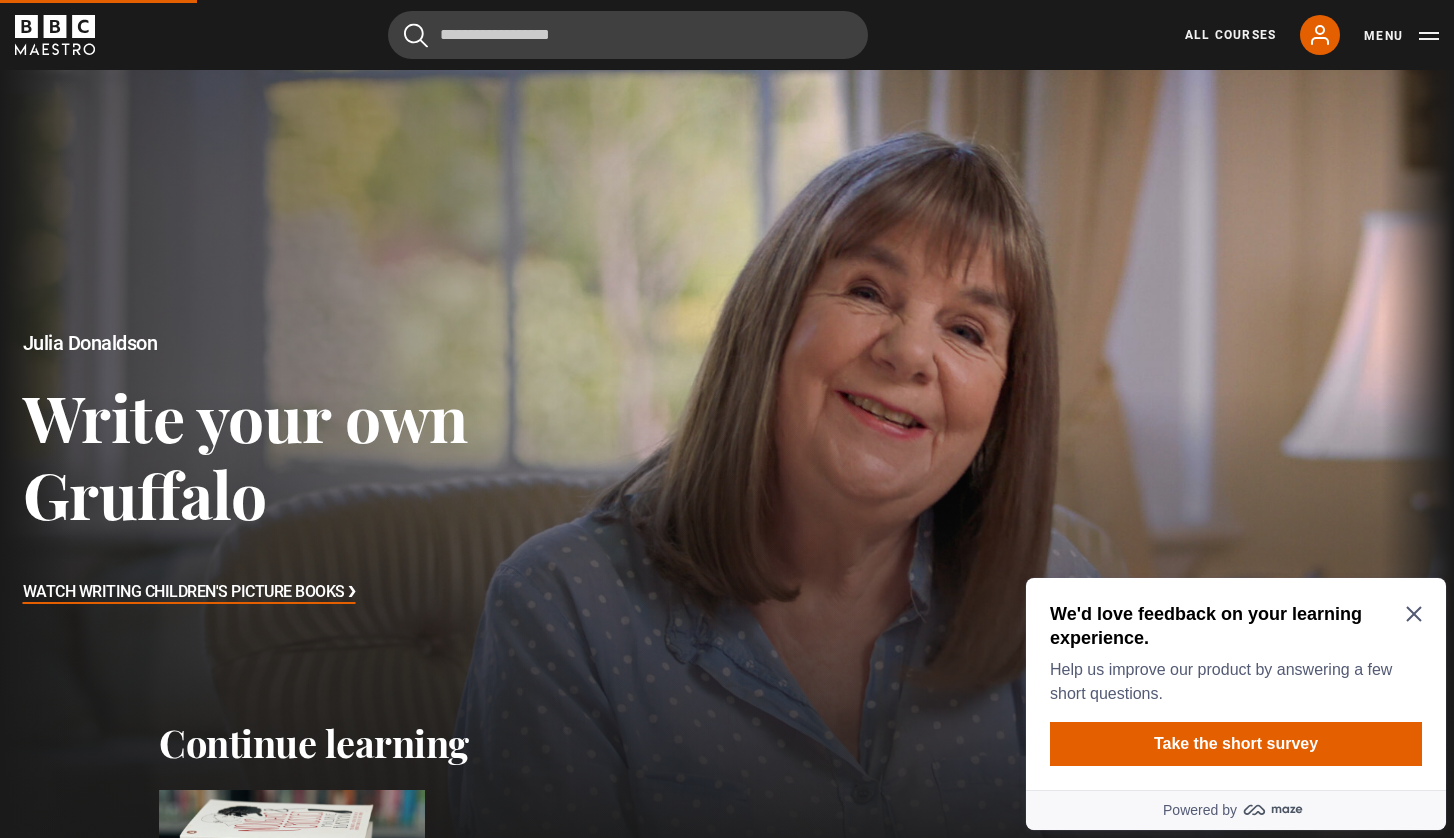 click 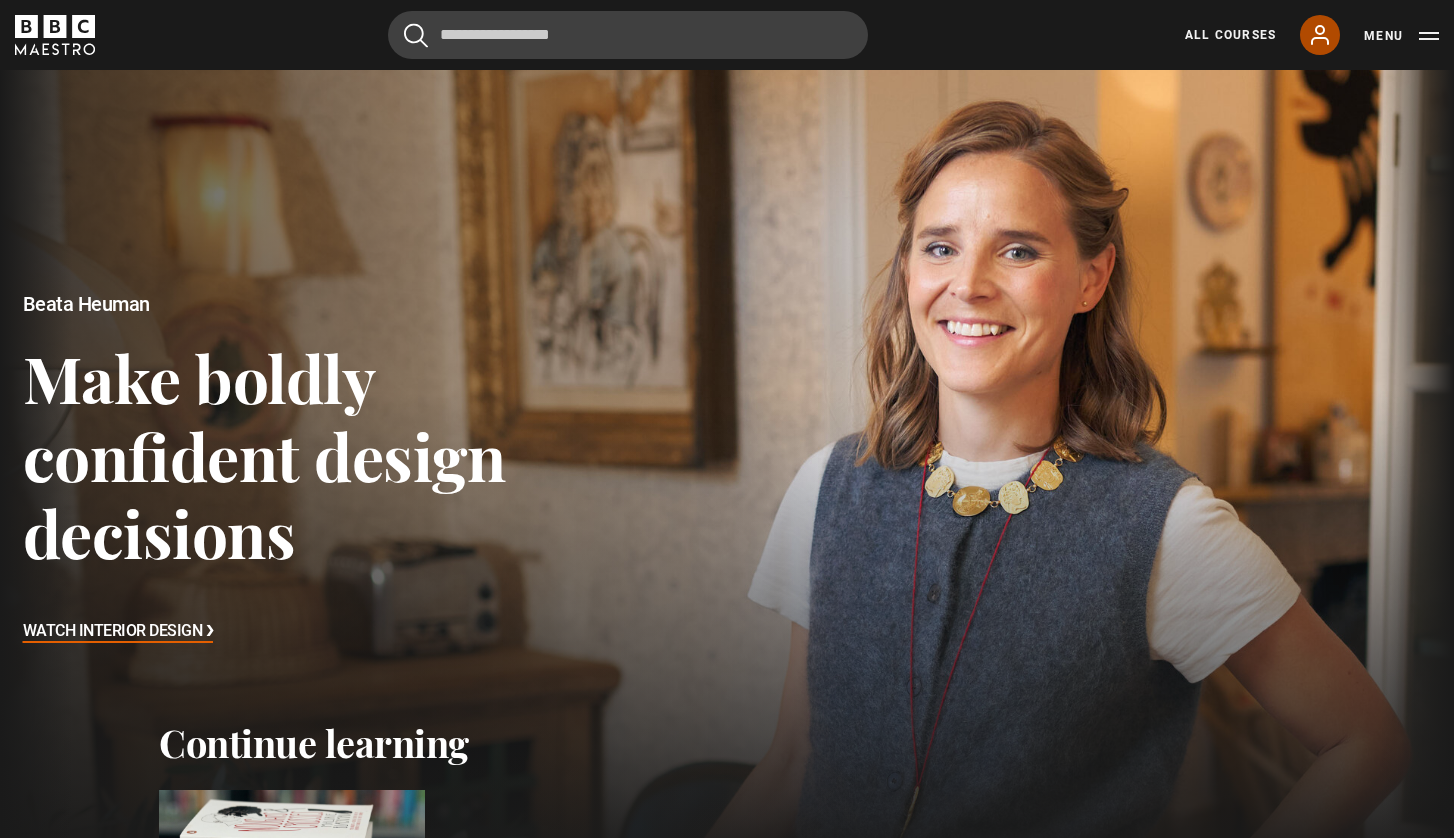 click 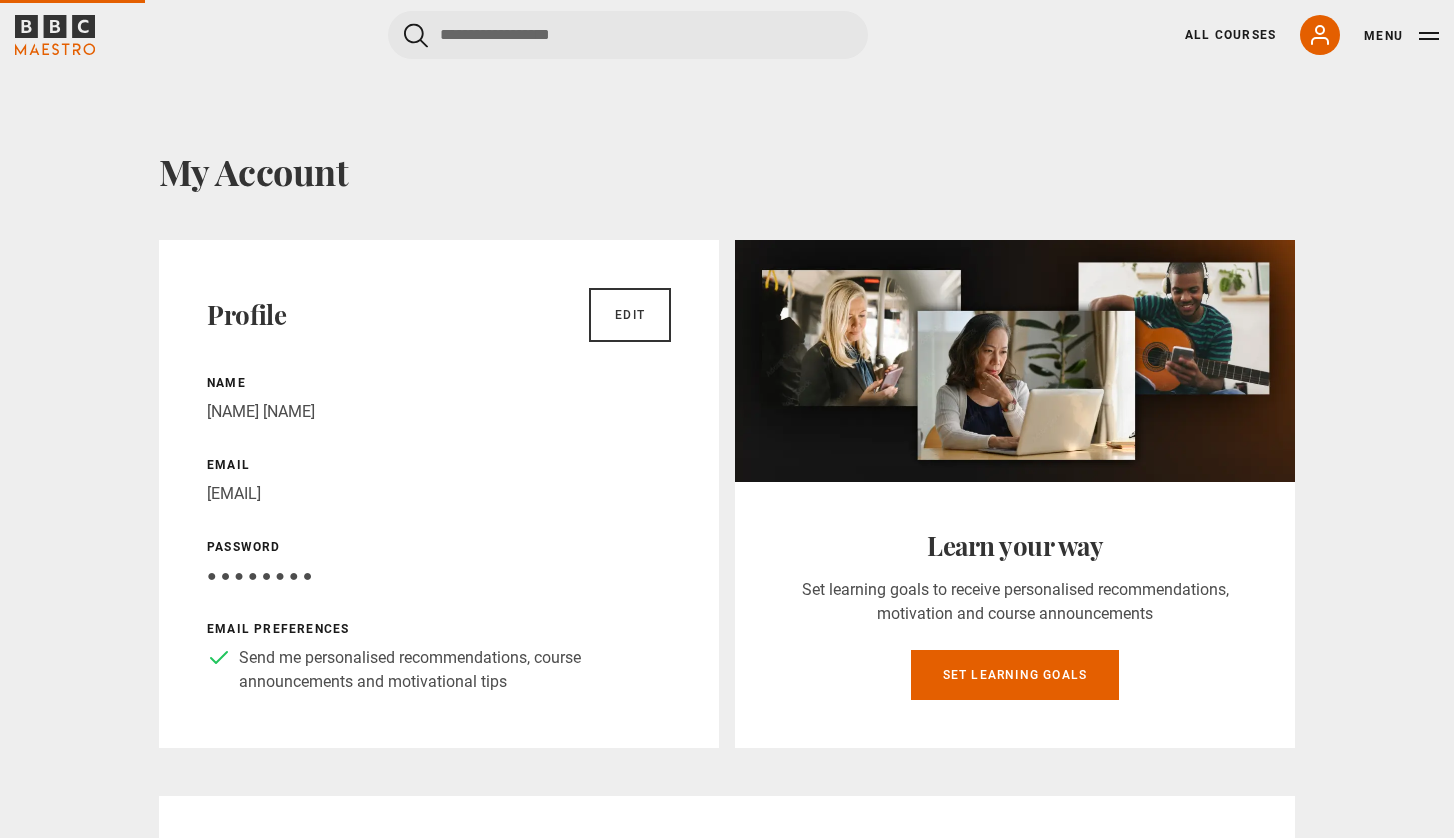 scroll, scrollTop: 0, scrollLeft: 0, axis: both 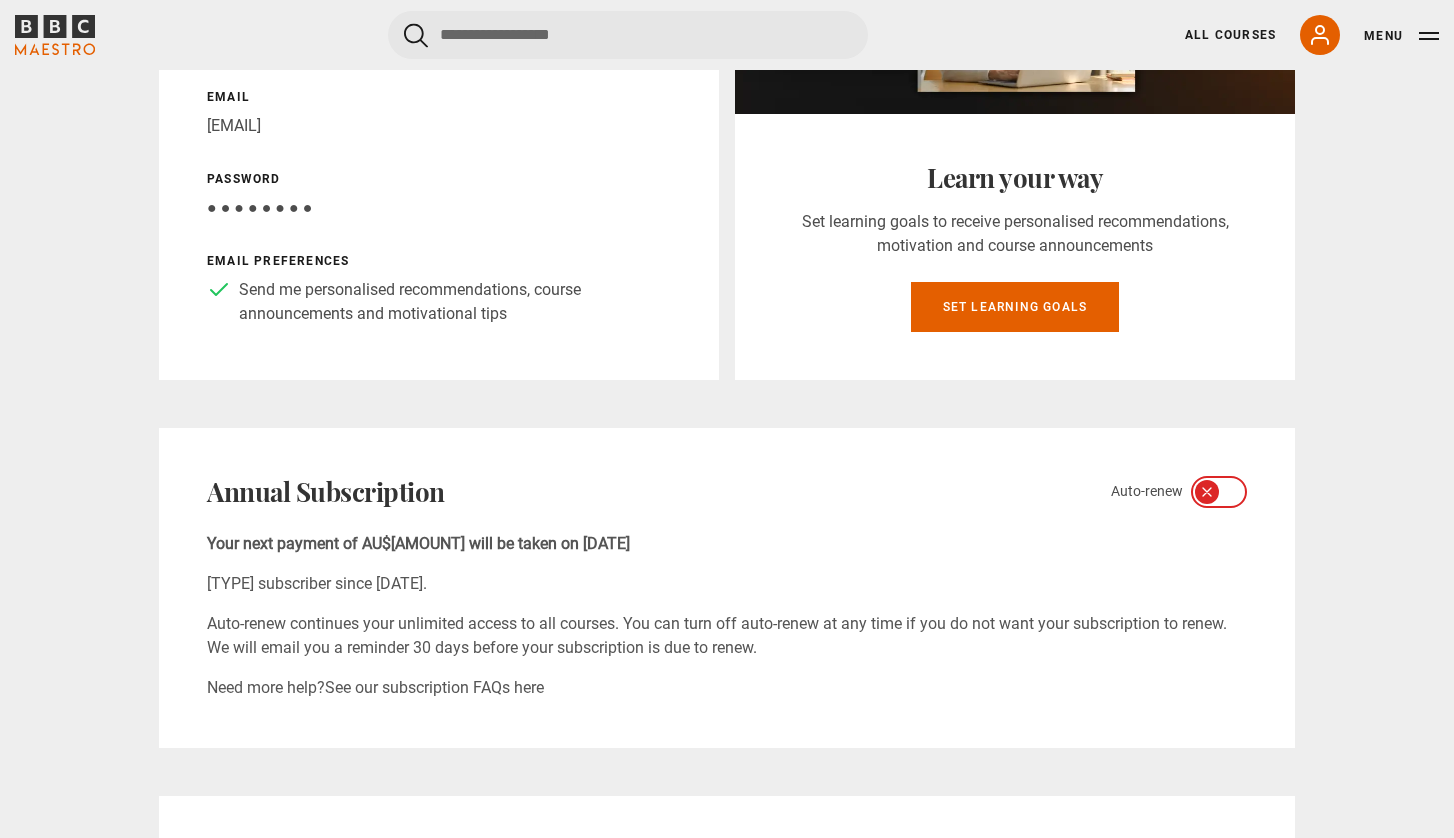 click 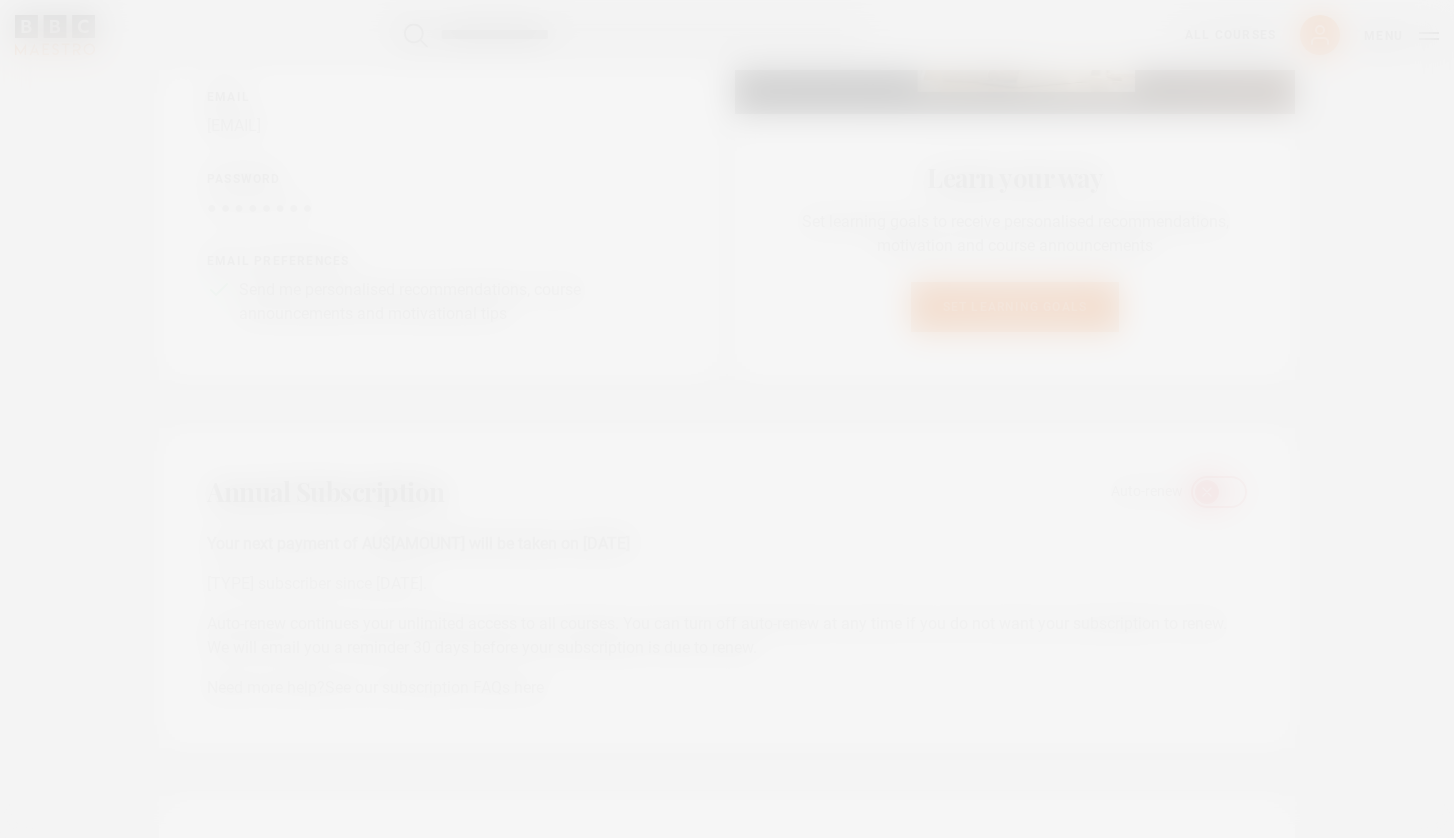 scroll, scrollTop: 372, scrollLeft: 0, axis: vertical 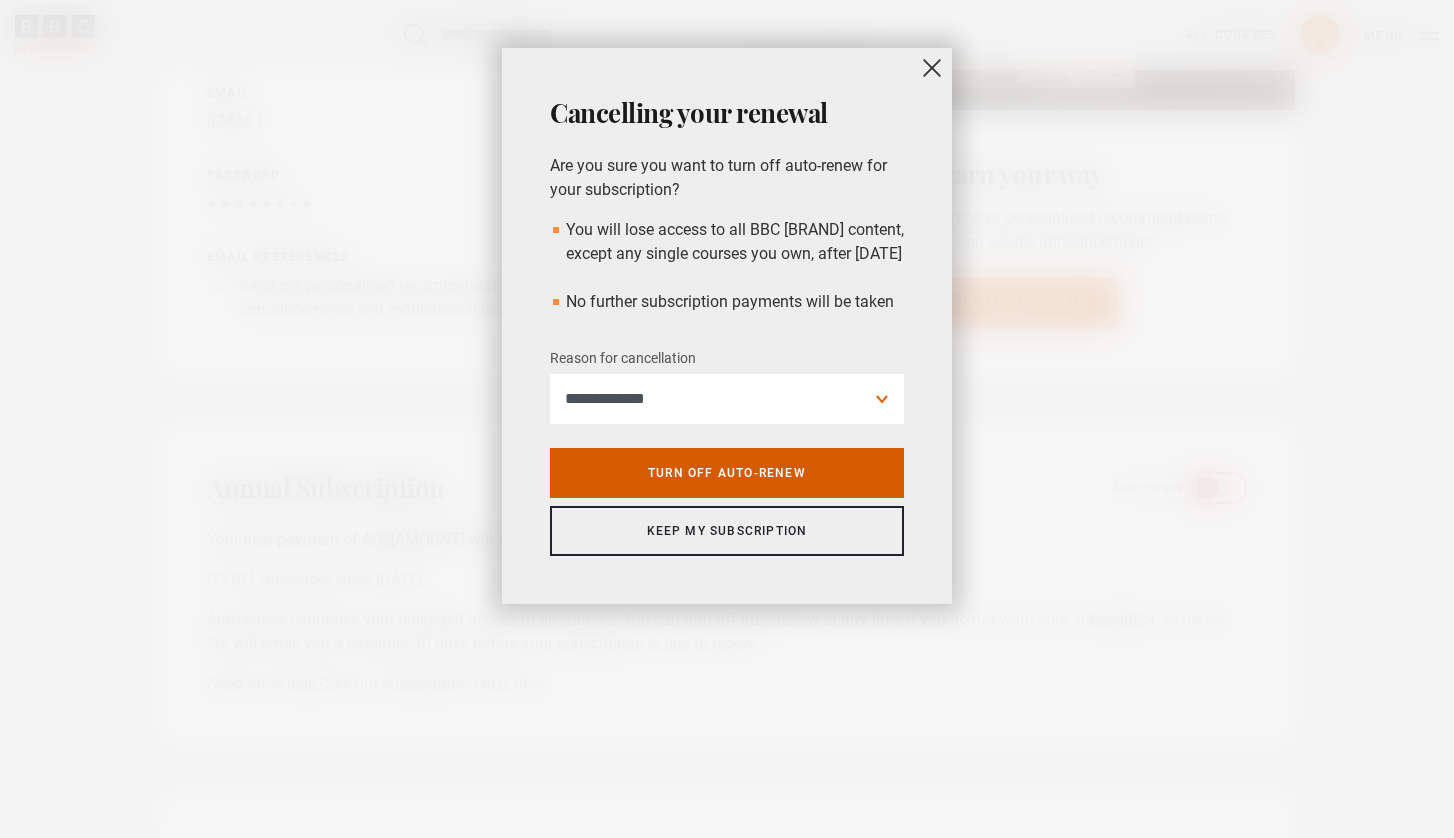 click on "Turn off auto-renew" at bounding box center [727, 473] 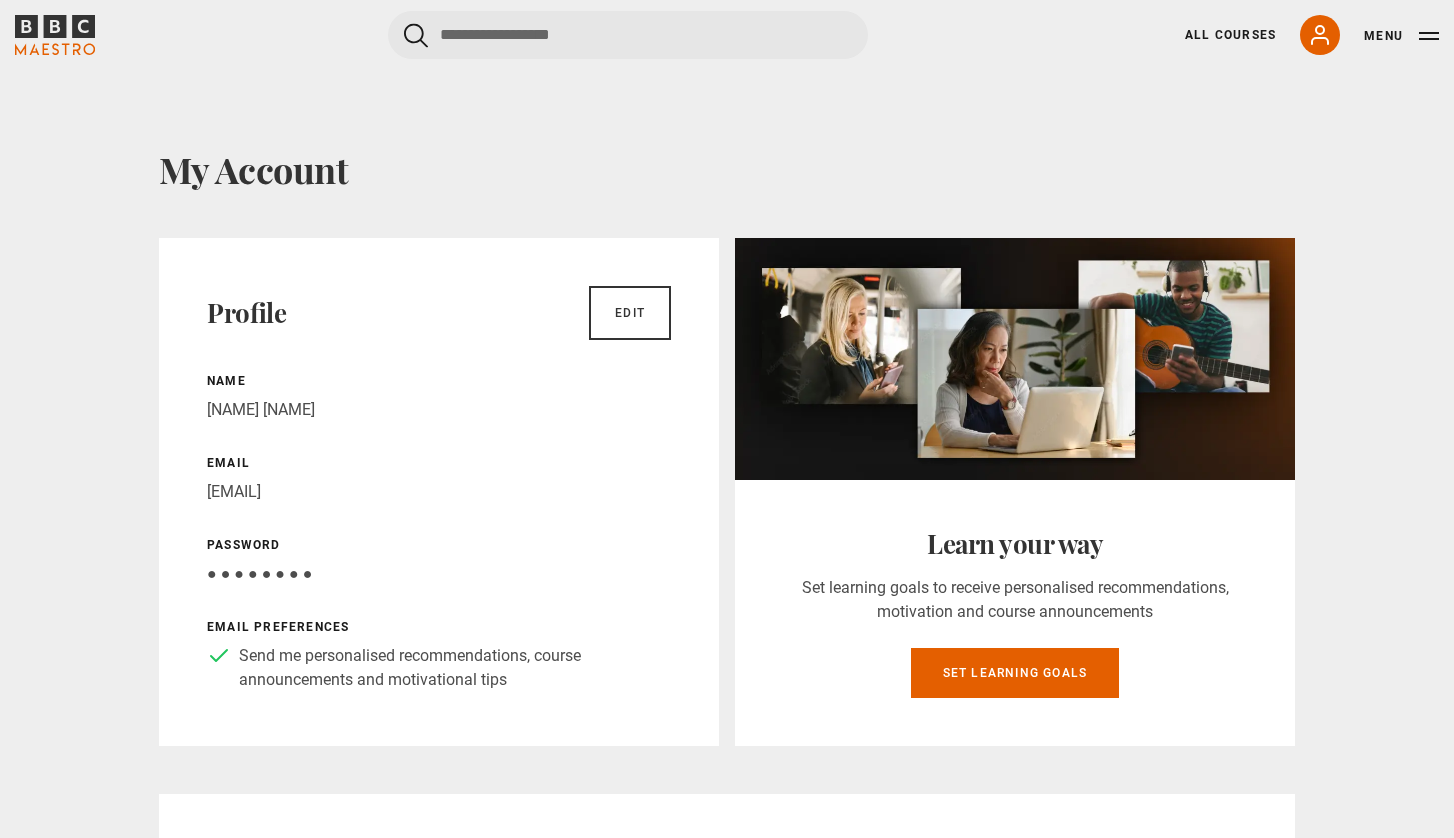 scroll, scrollTop: 0, scrollLeft: 0, axis: both 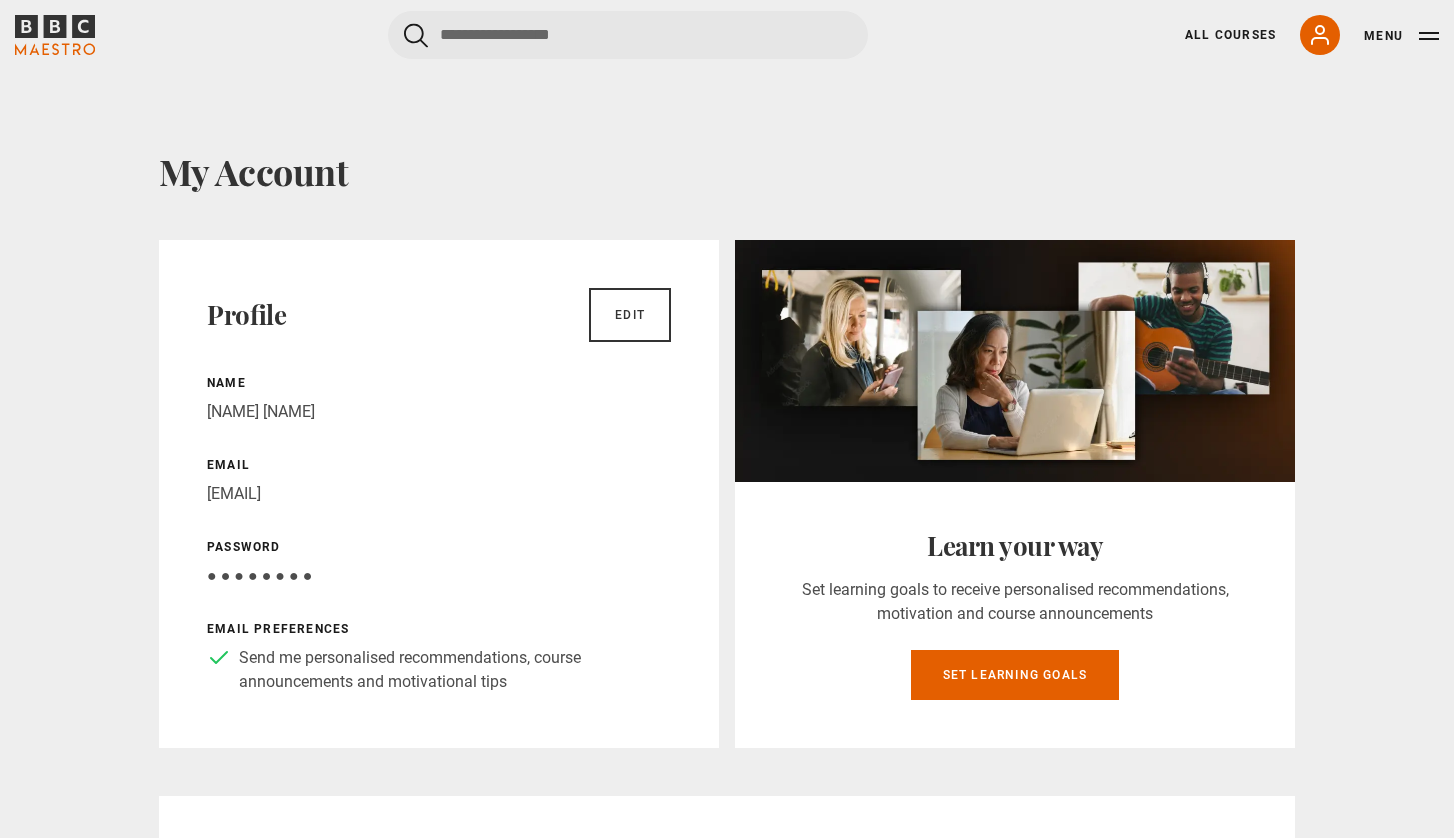 click 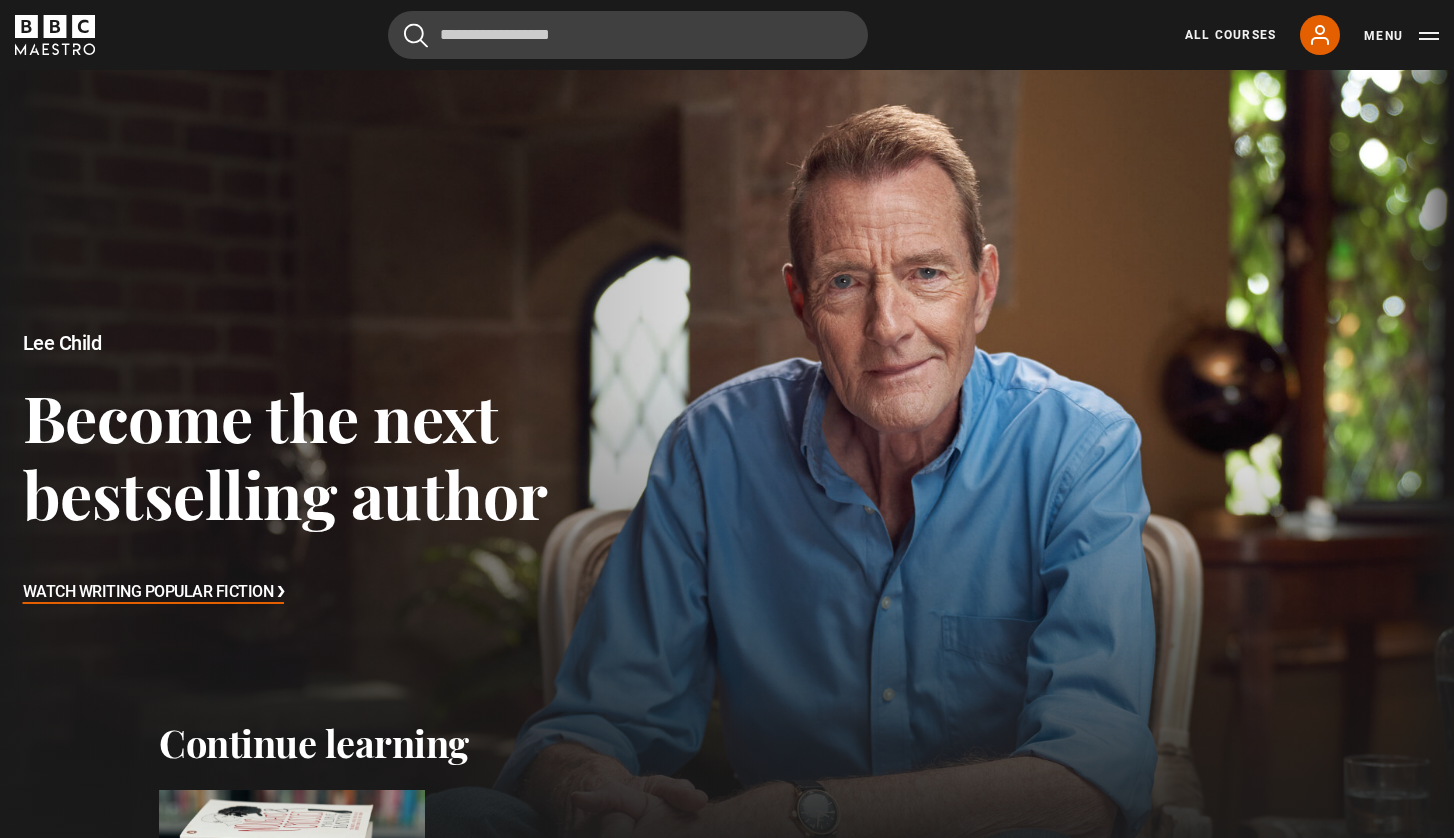scroll, scrollTop: 0, scrollLeft: 0, axis: both 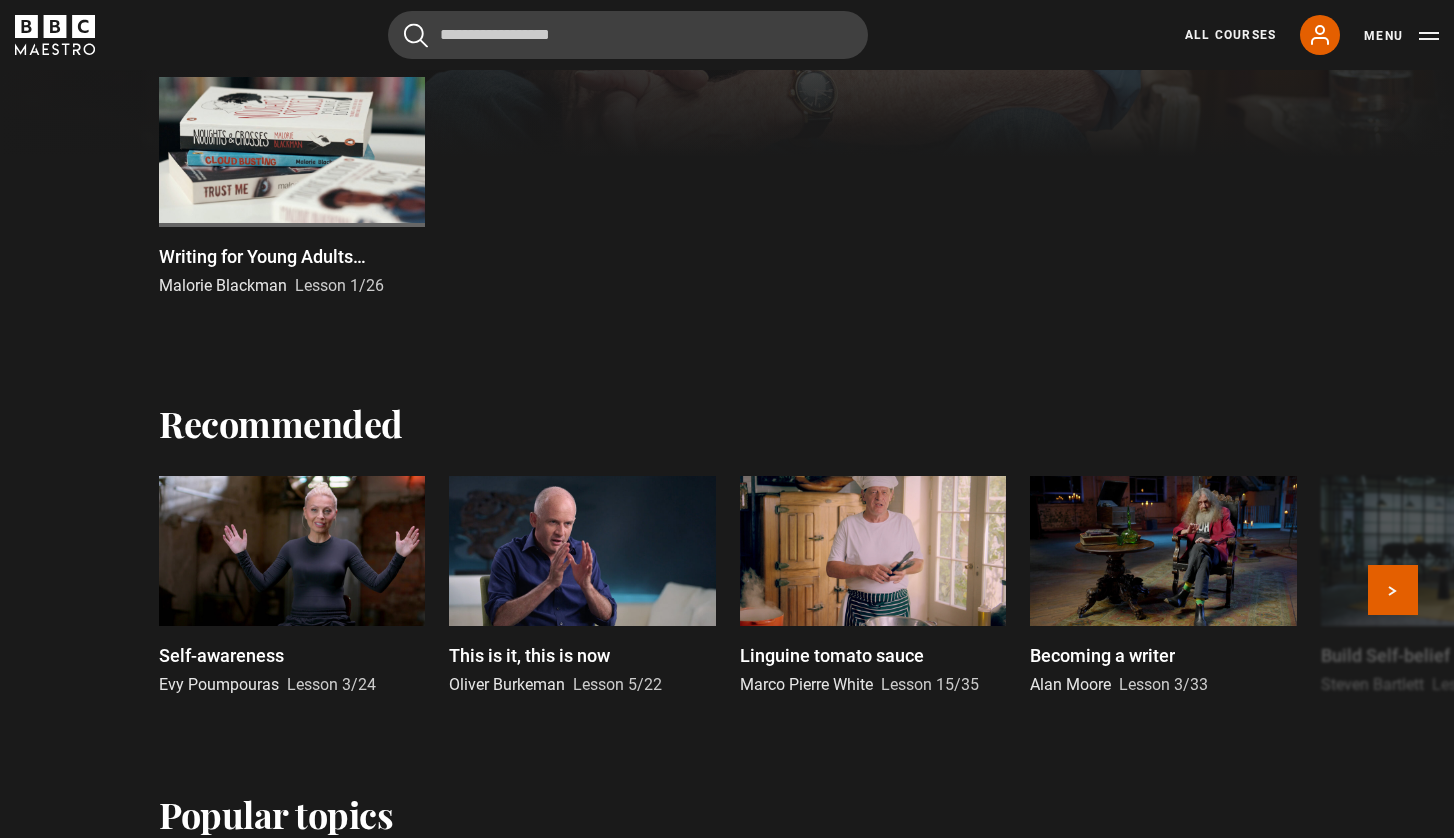 click on "Self-awareness" at bounding box center (221, 655) 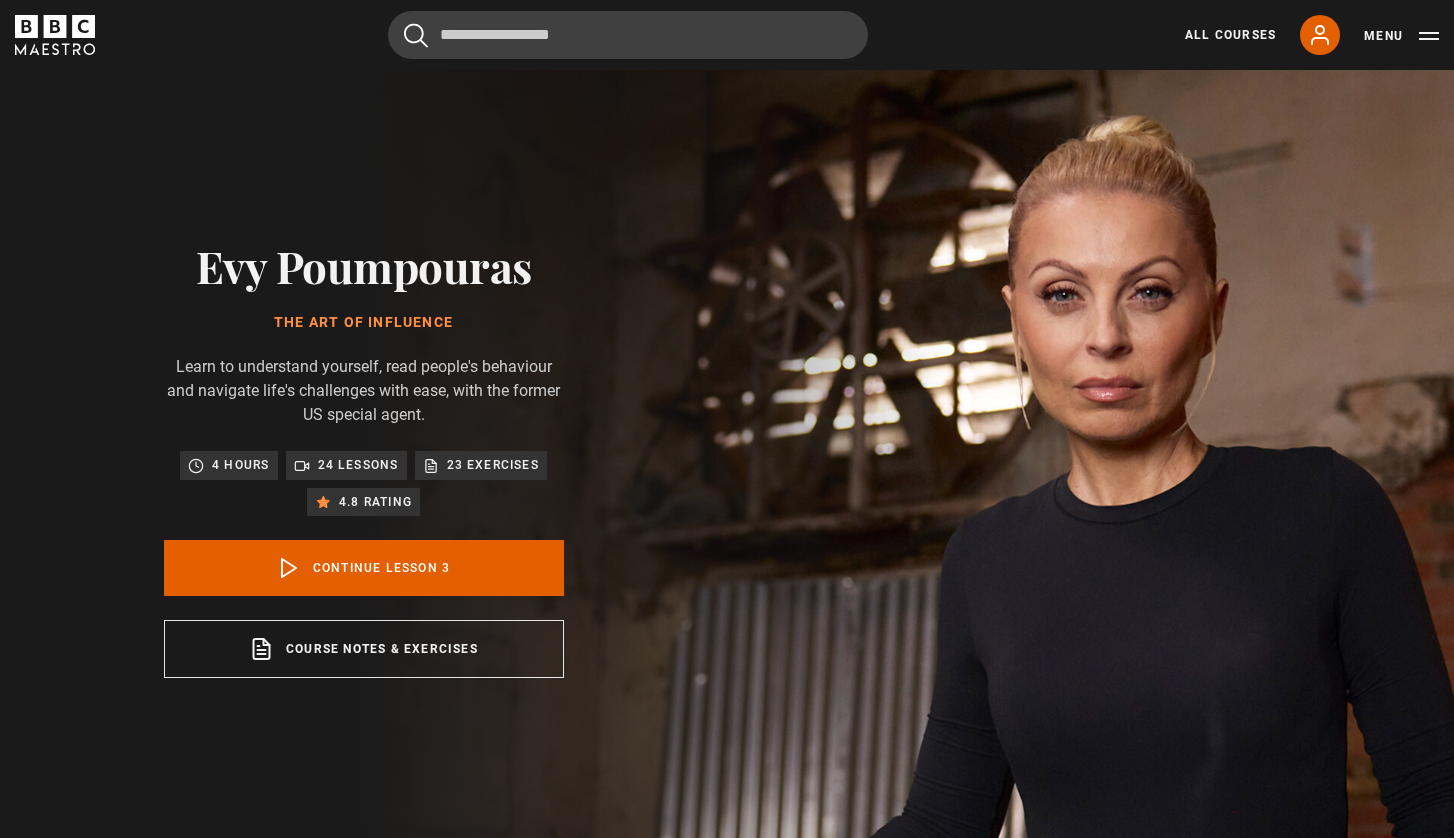 scroll, scrollTop: 848, scrollLeft: 0, axis: vertical 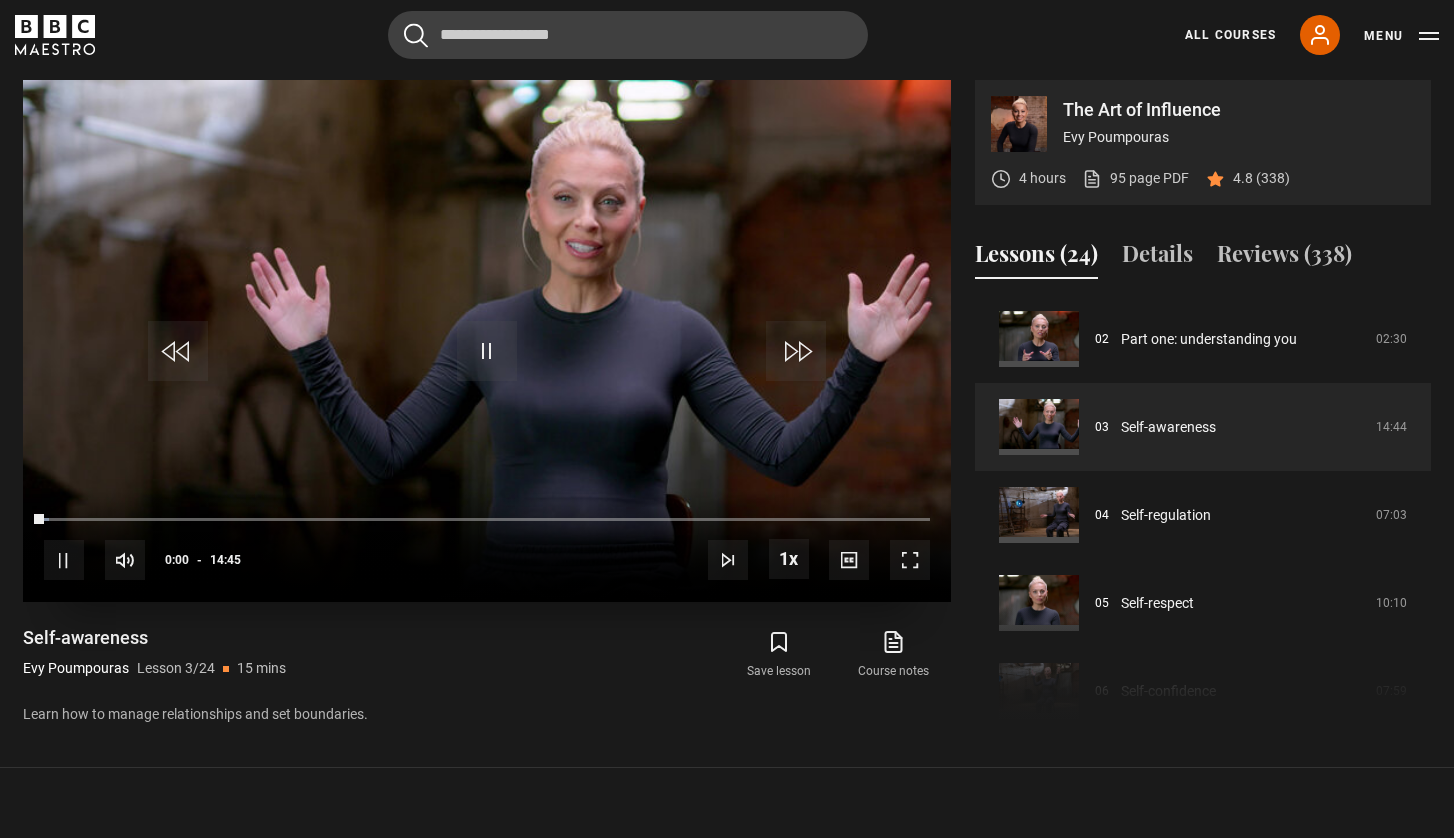 click at bounding box center [487, 351] 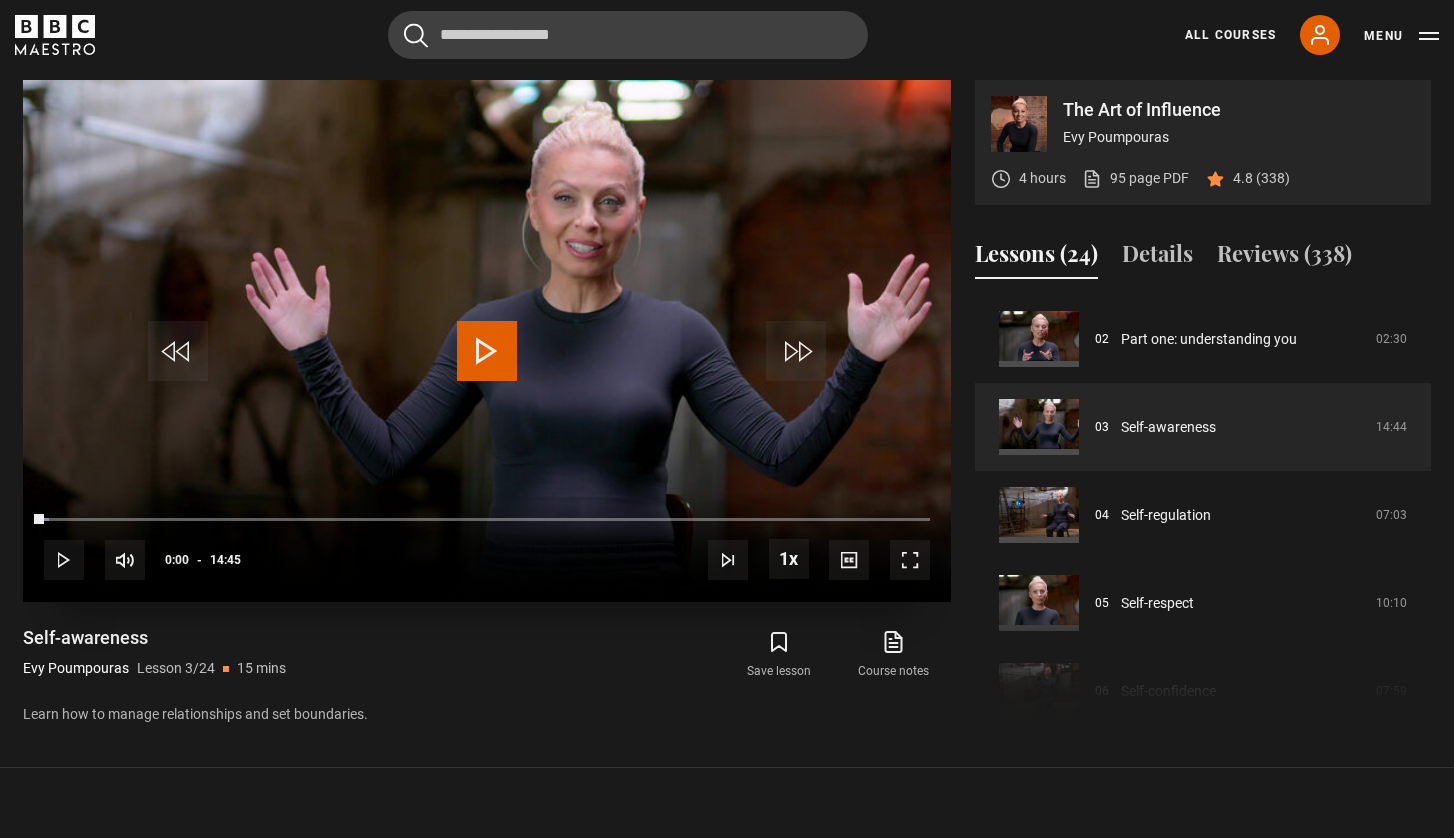 click at bounding box center (487, 351) 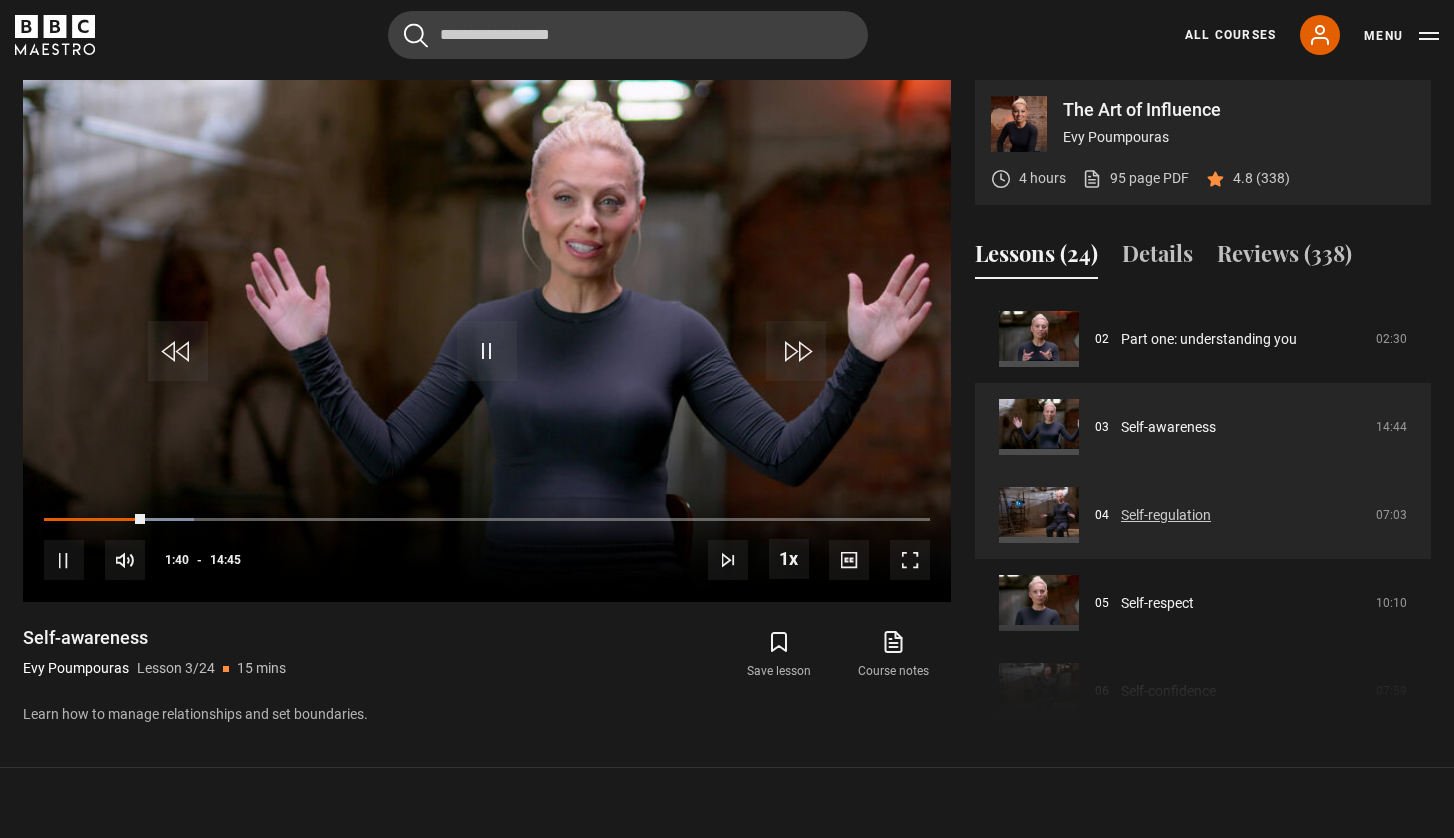 click on "Self-regulation" at bounding box center [1166, 515] 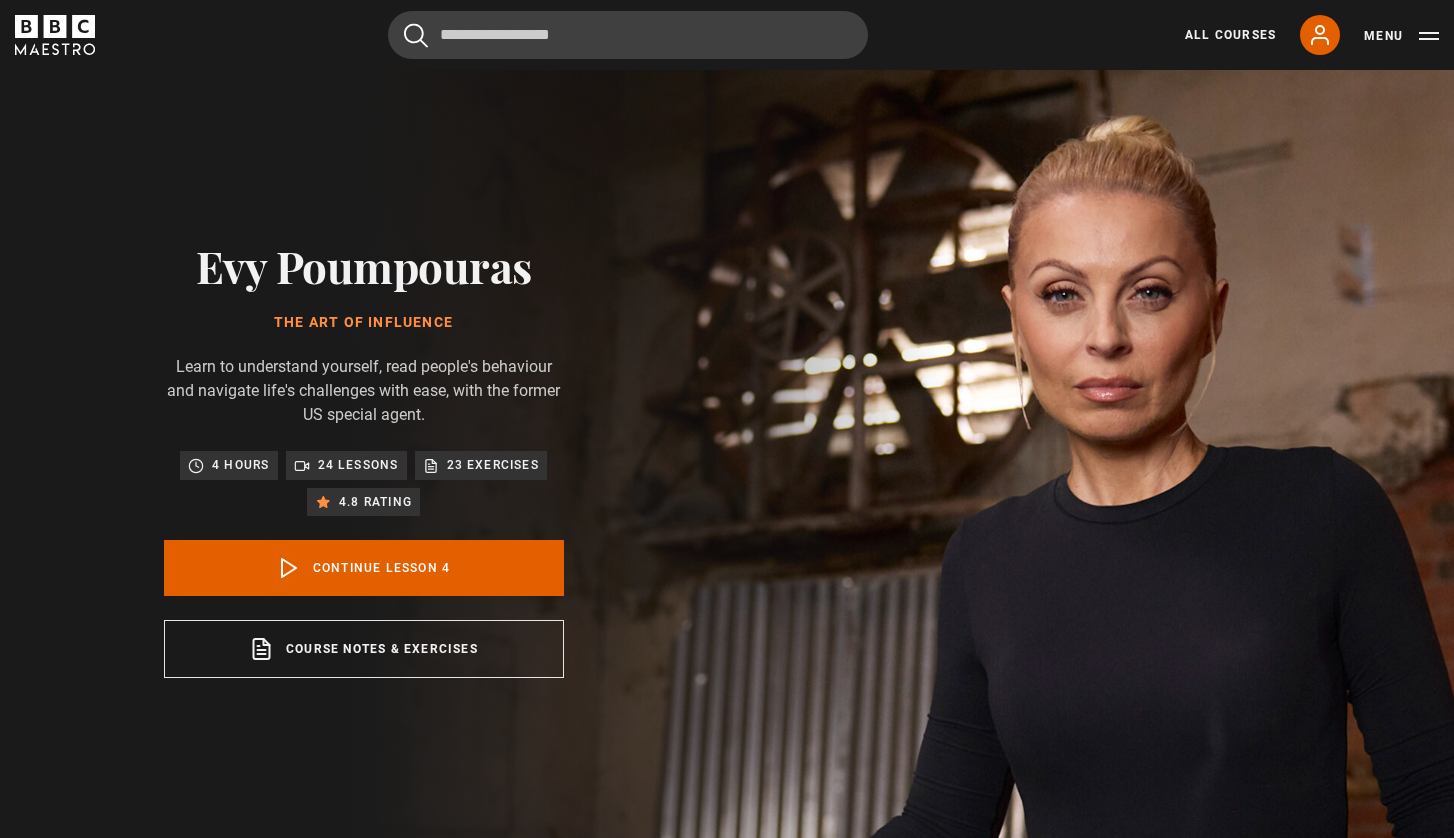 scroll, scrollTop: 848, scrollLeft: 0, axis: vertical 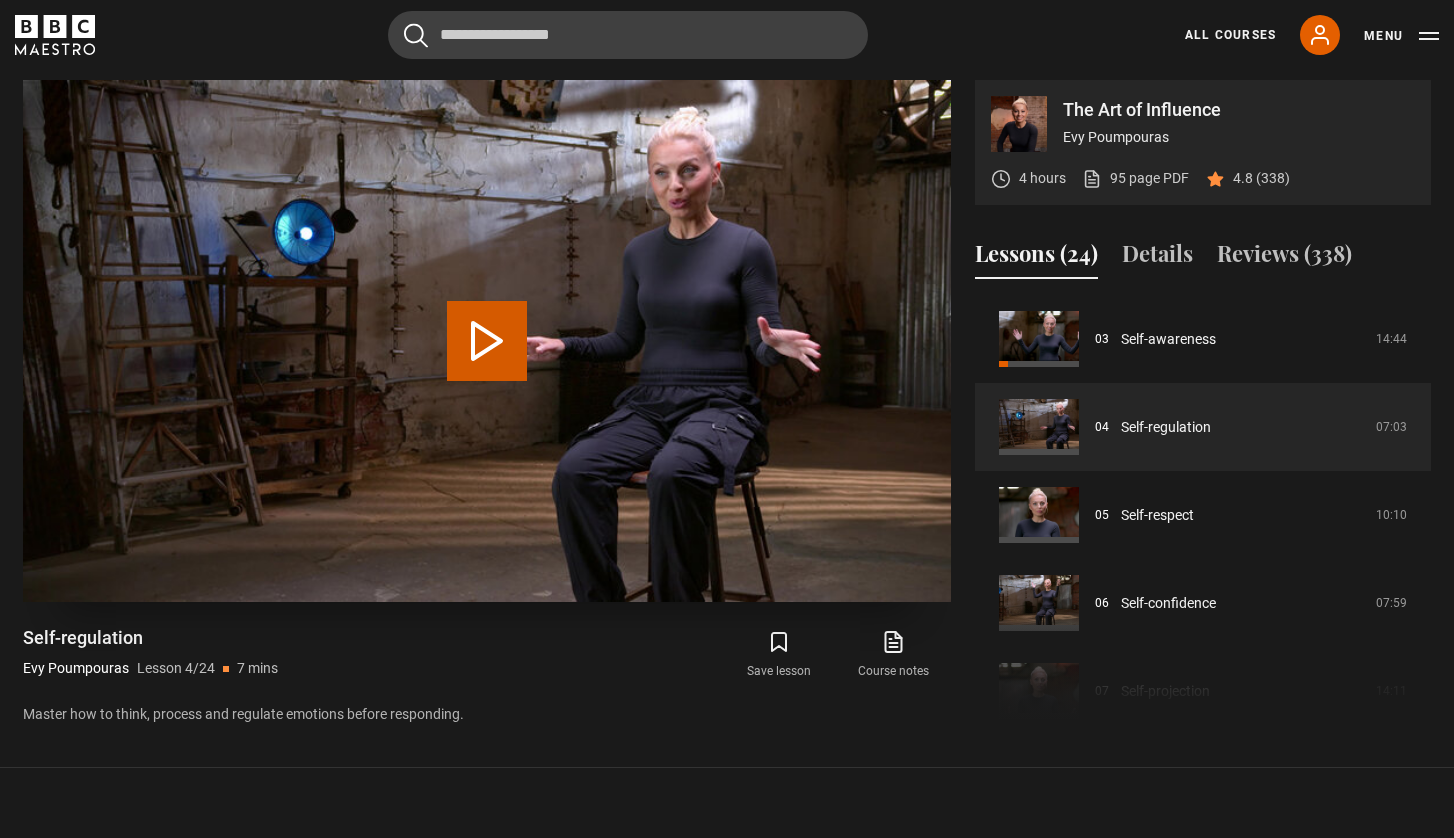 click on "Play Lesson Self-regulation" at bounding box center (487, 341) 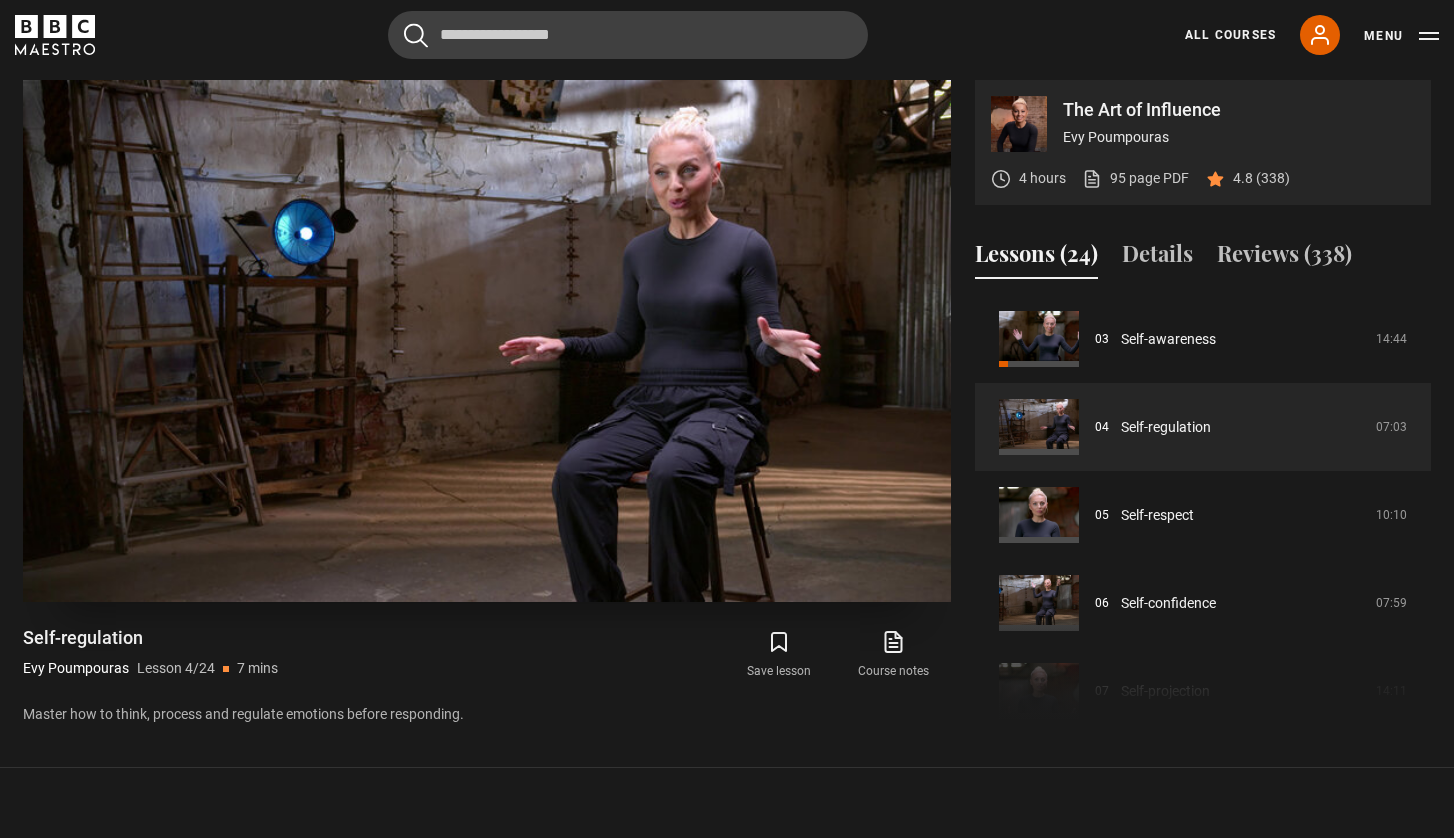click at bounding box center [487, 341] 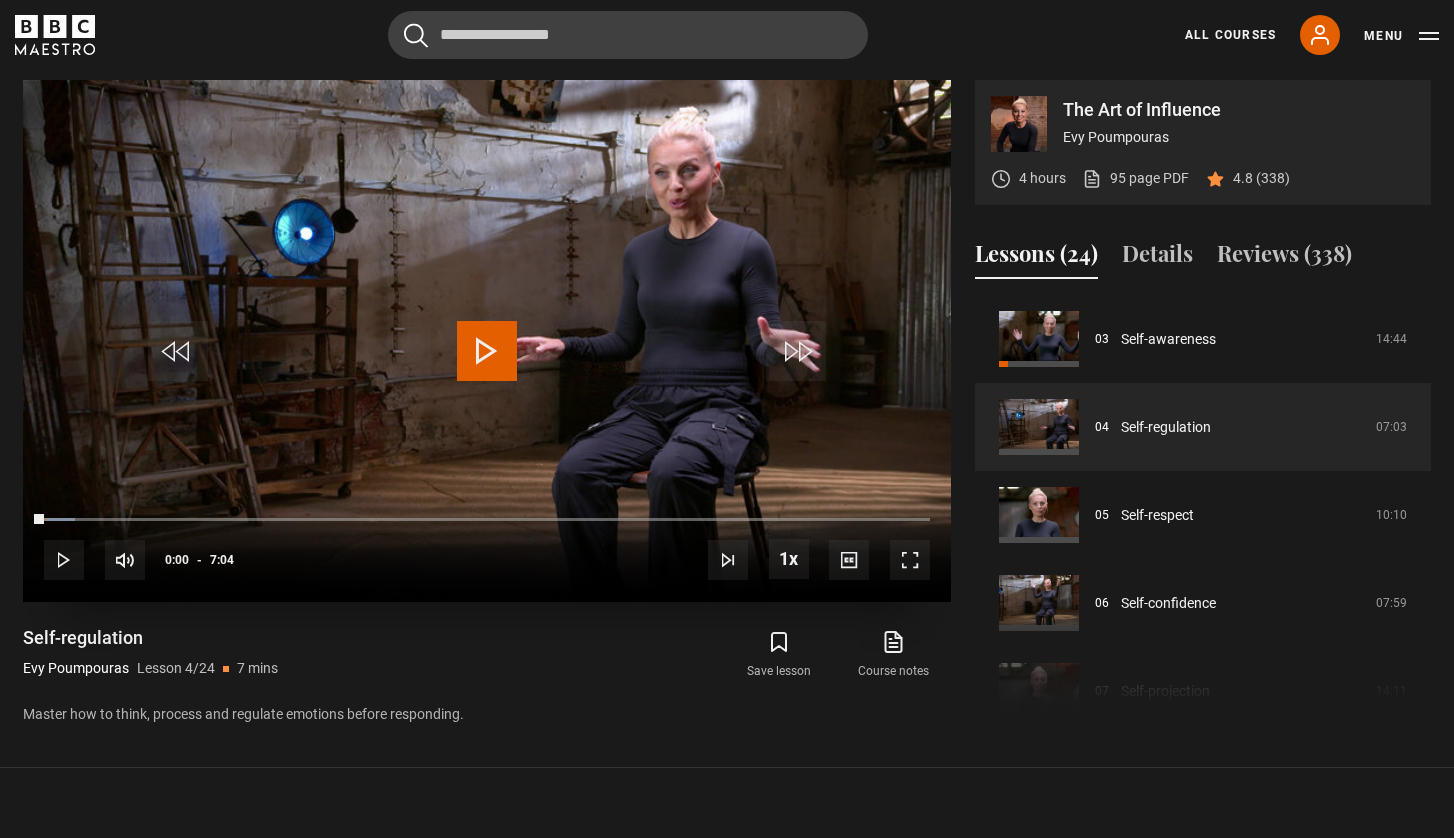 click at bounding box center (487, 351) 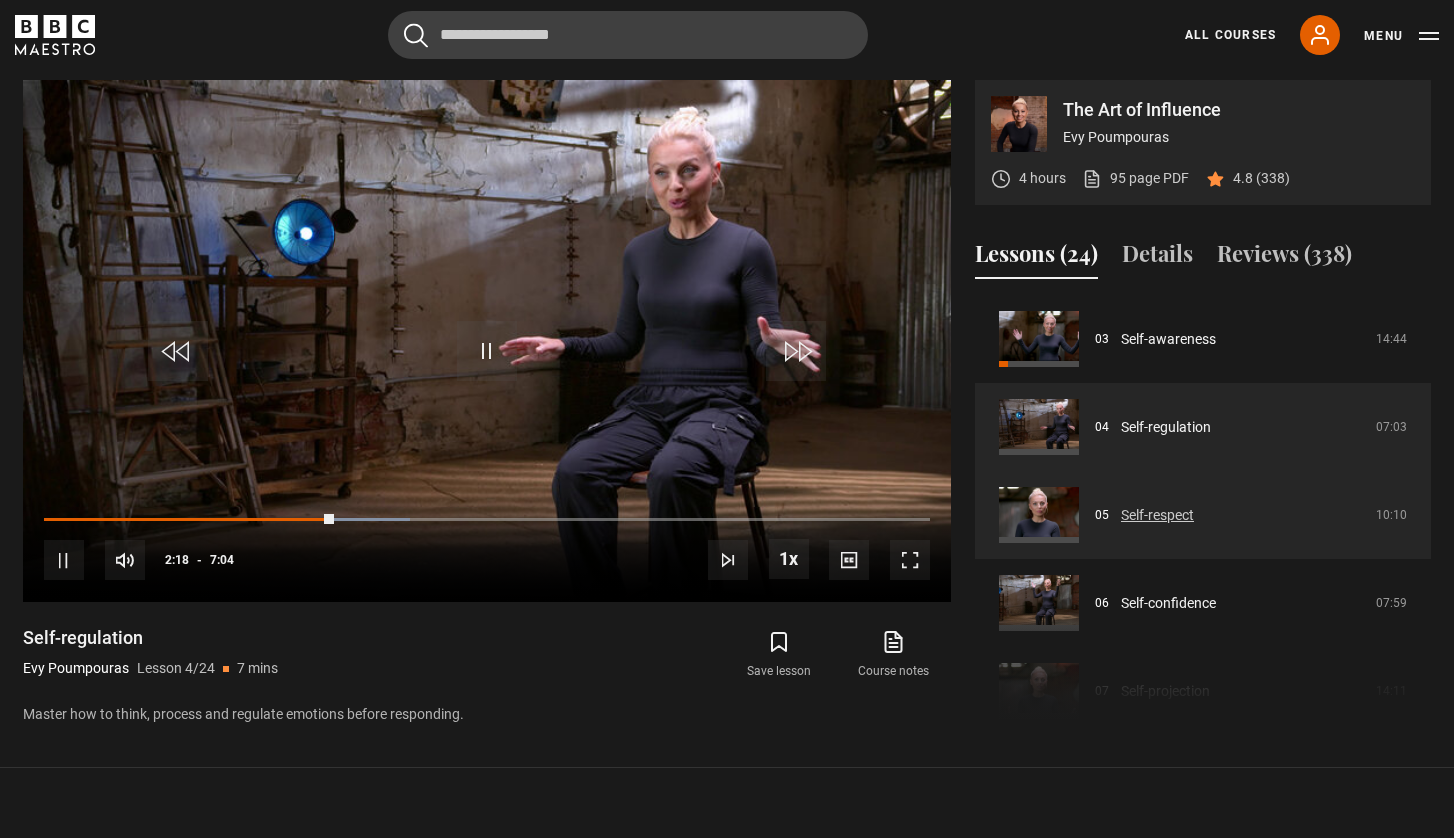 click on "Self-respect" at bounding box center [1157, 515] 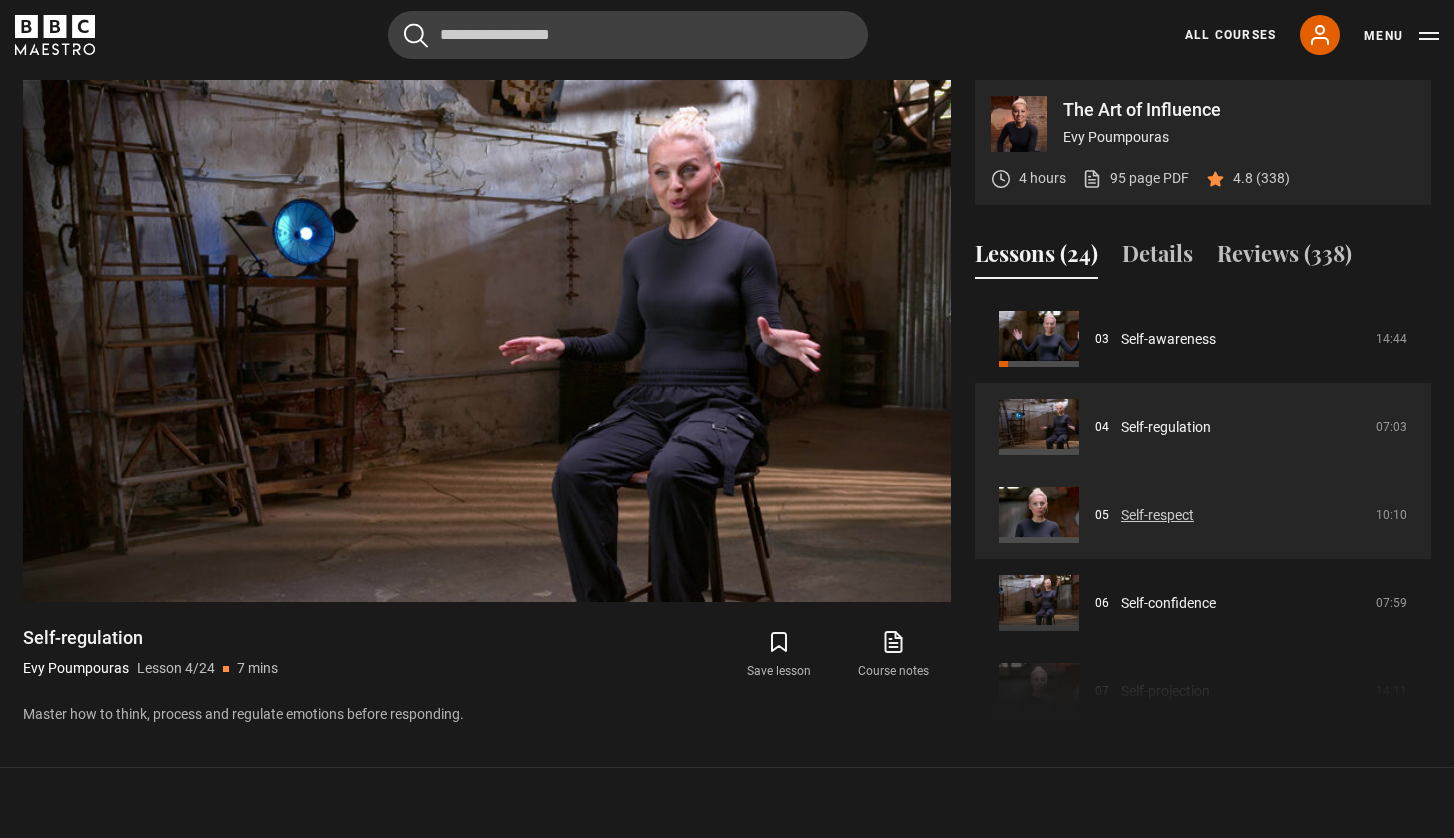 click on "Self-respect" at bounding box center [1157, 515] 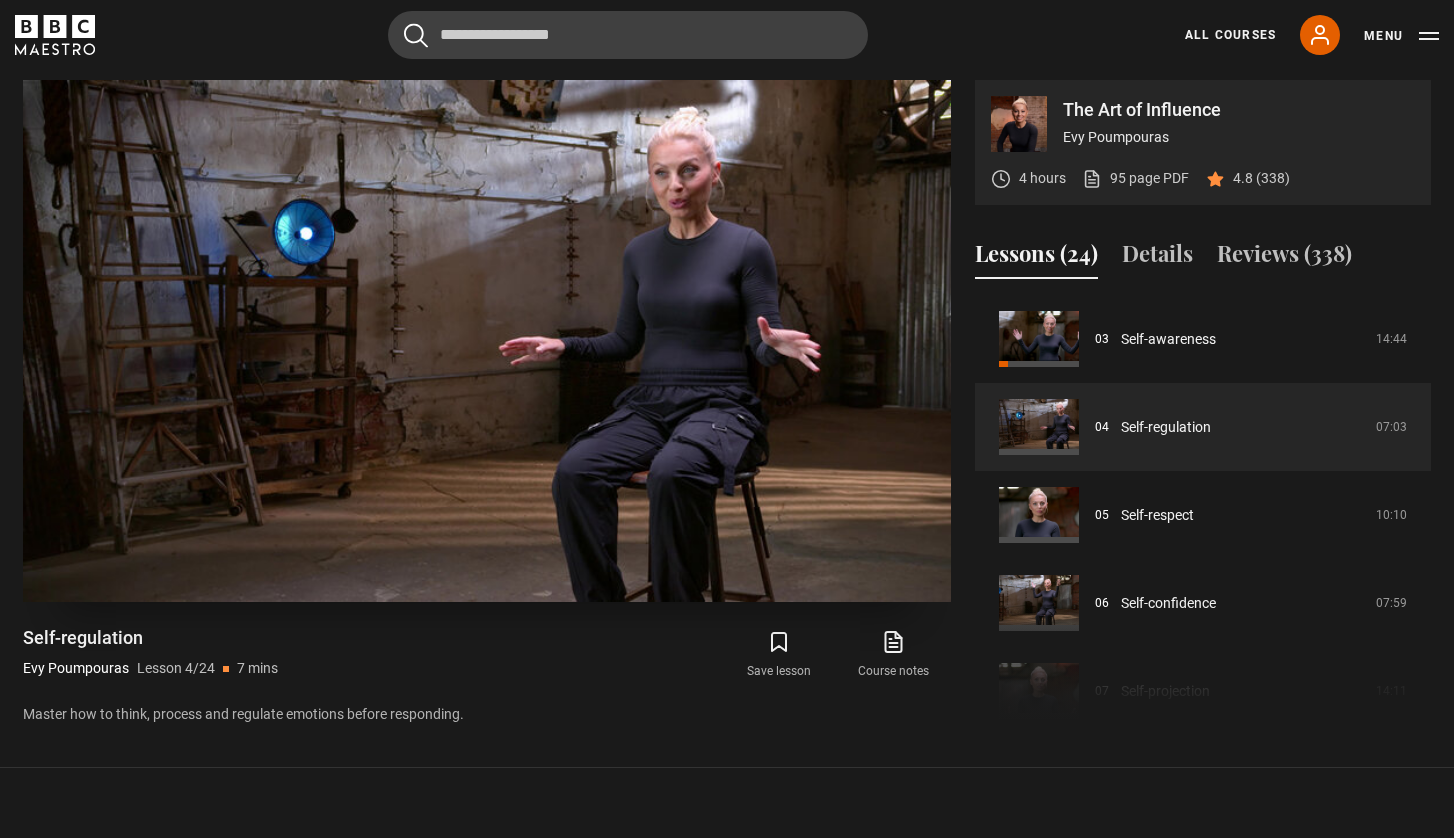click at bounding box center (487, 341) 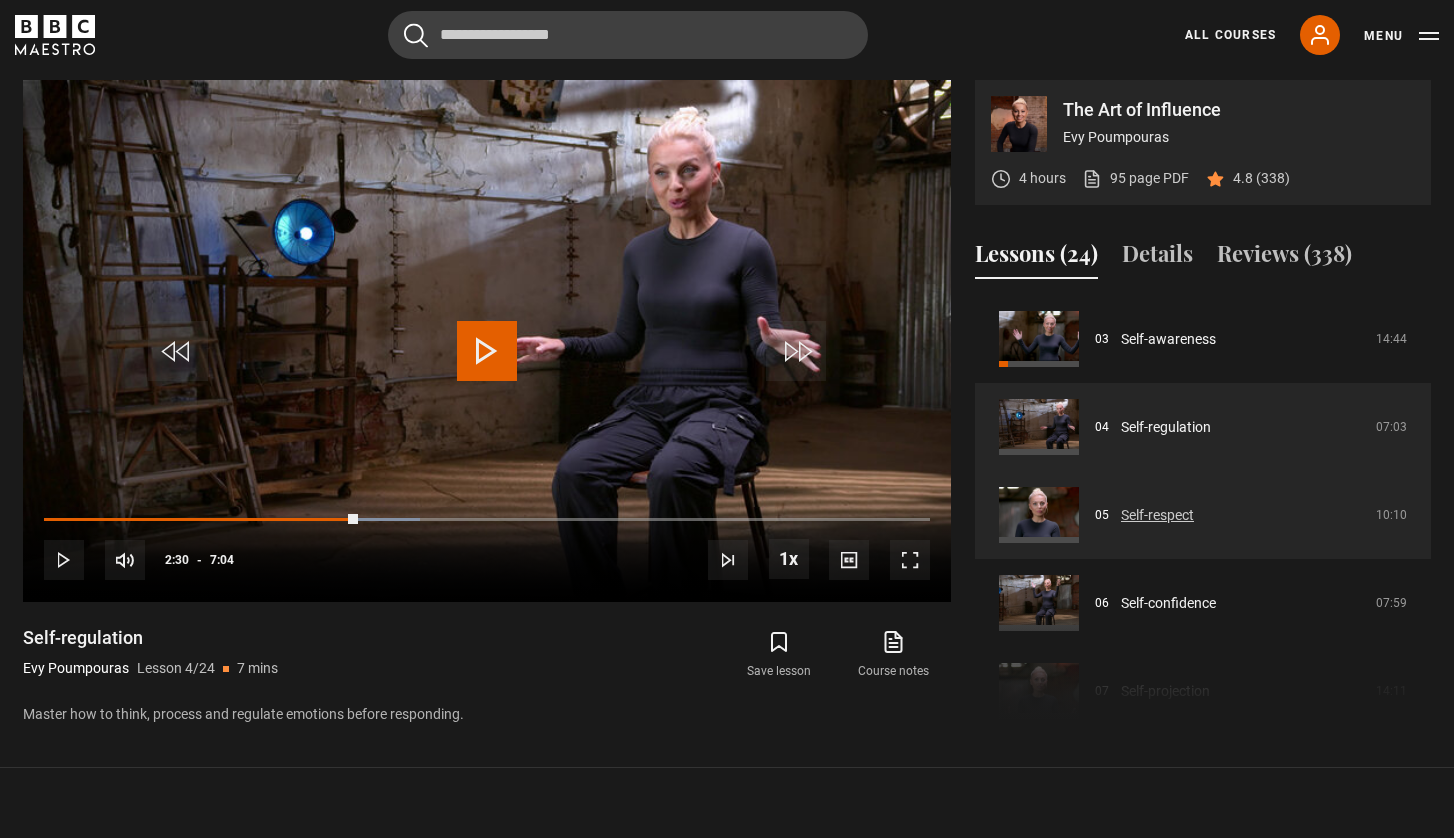 click on "Self-respect" at bounding box center (1157, 515) 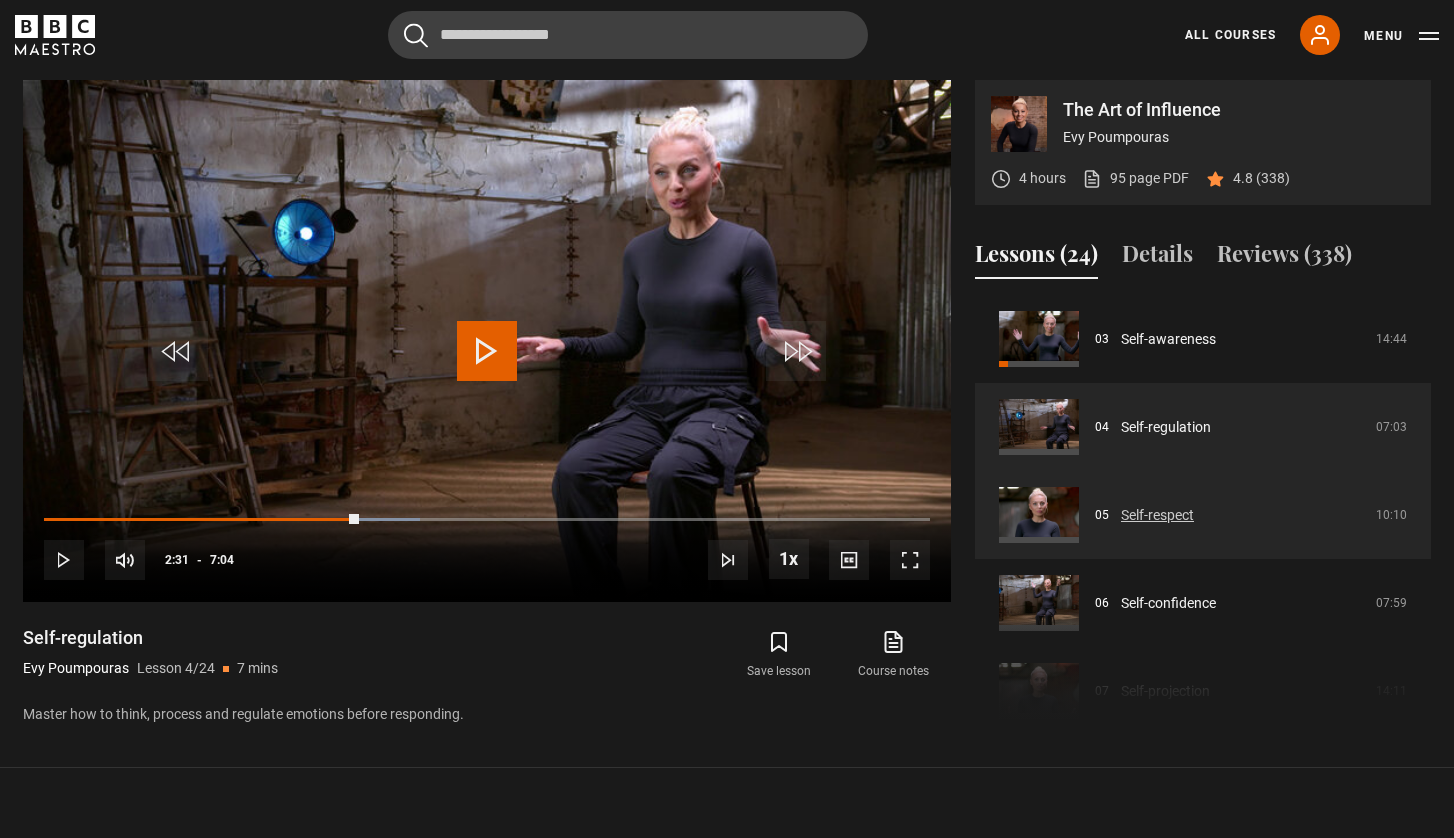 click on "Self-respect" at bounding box center (1157, 515) 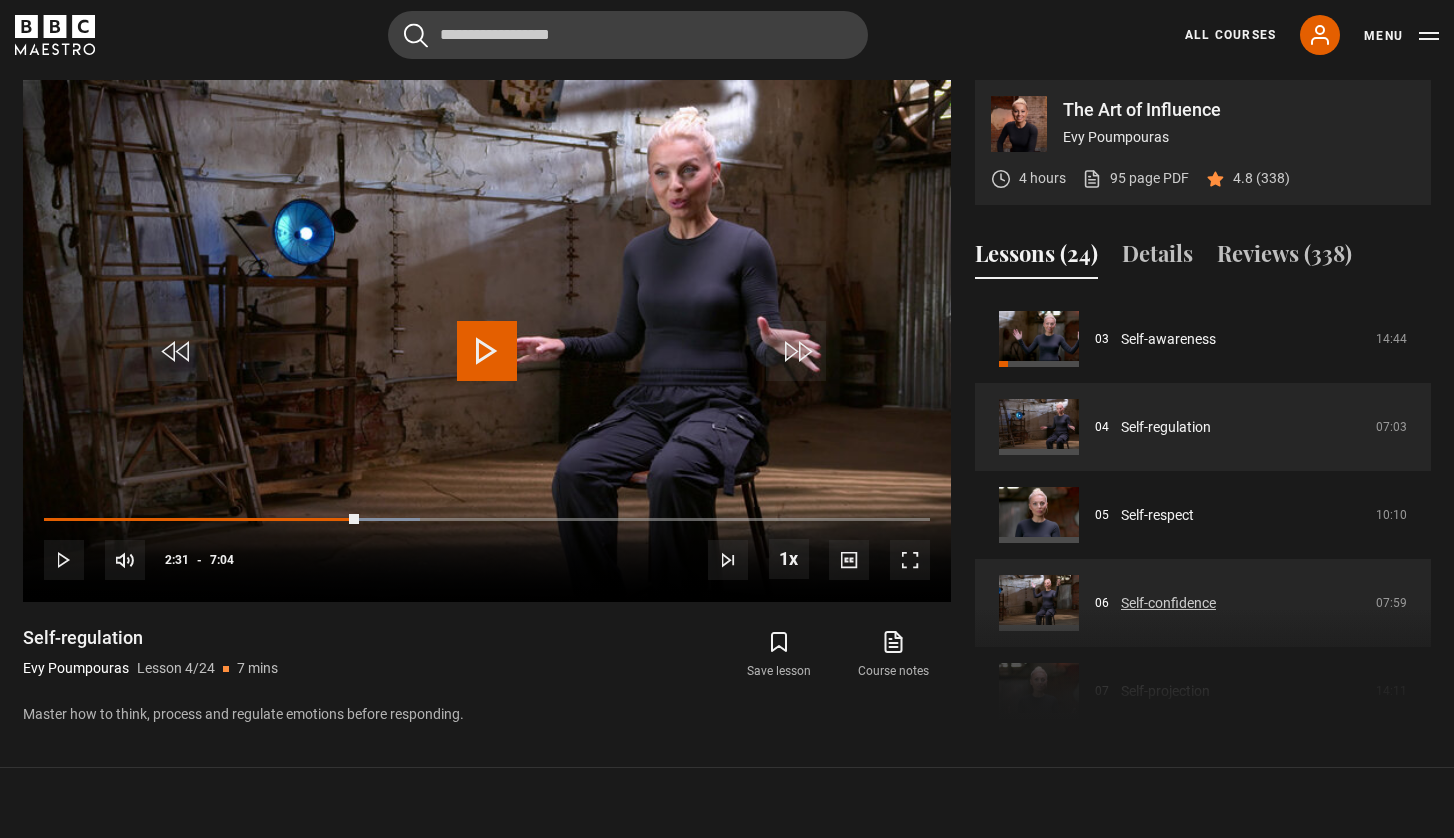 click on "Self-confidence" at bounding box center (1168, 603) 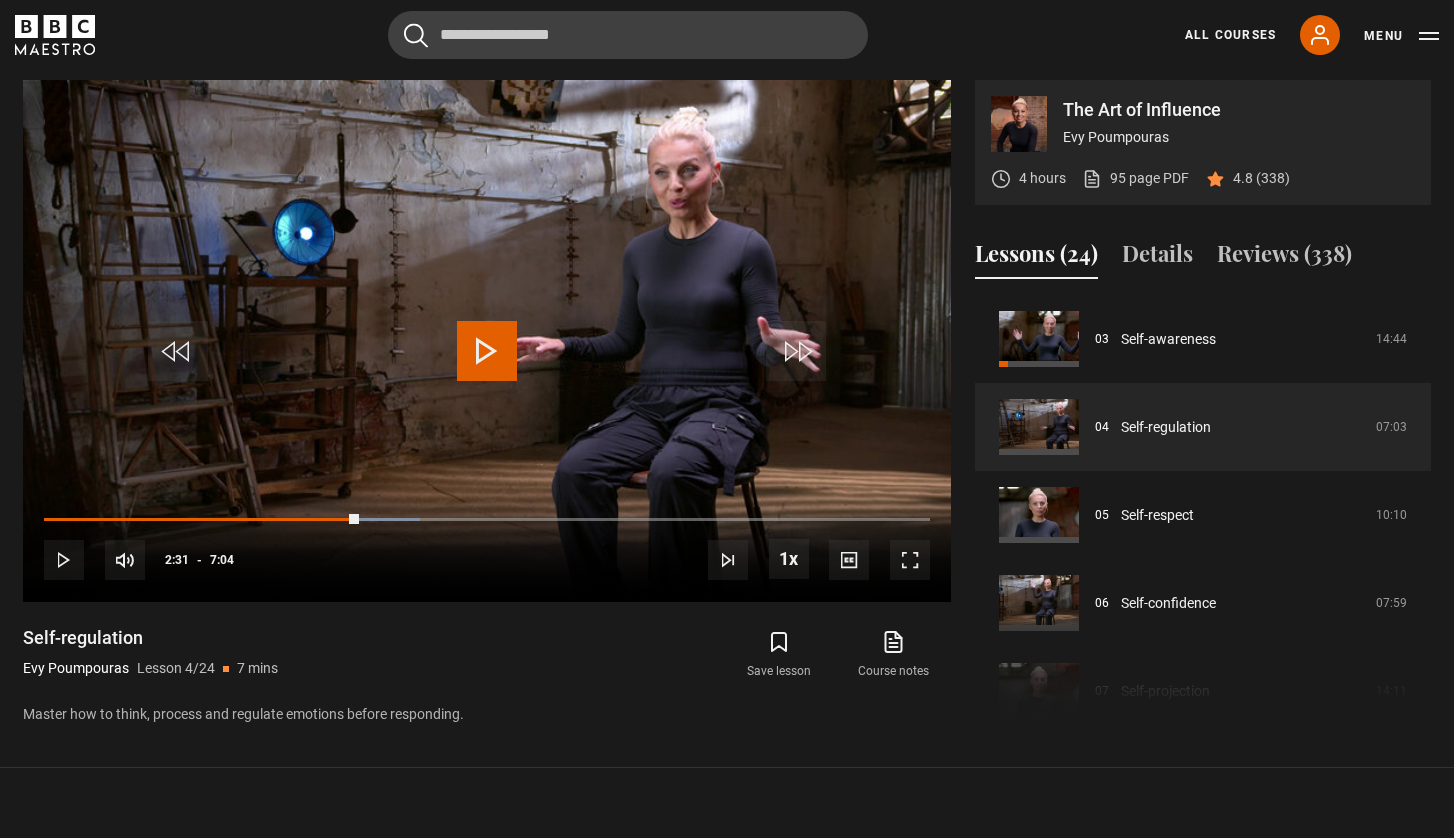 click on "Course trailer
01
Introduction
05:01
02
Part one: understanding you
02:30
03
Self-awareness
14:44
04
Self-regulation
07:03
05
Self-respect
10:10
06" at bounding box center [1203, 511] 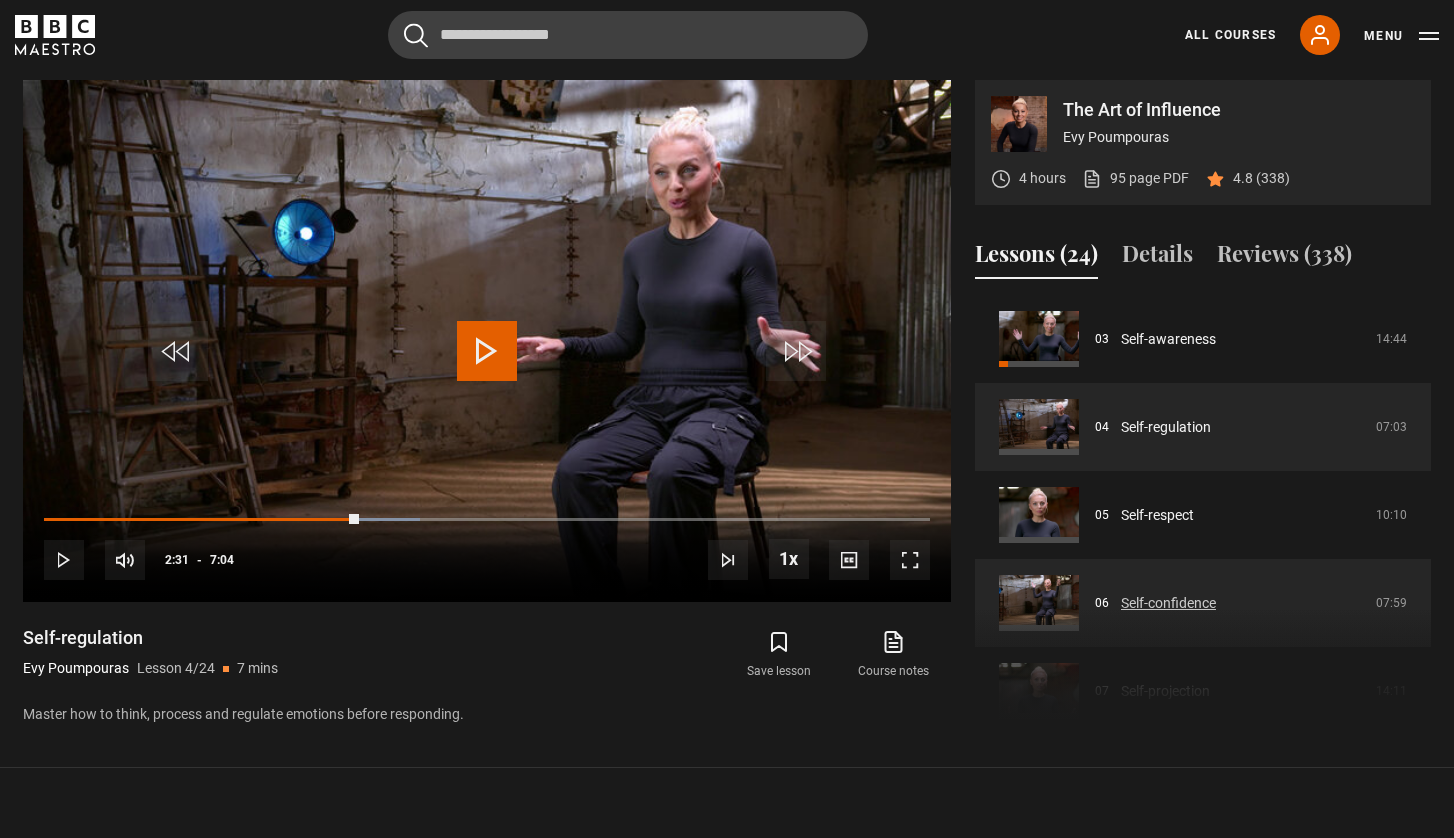 click on "Self-confidence" at bounding box center [1168, 603] 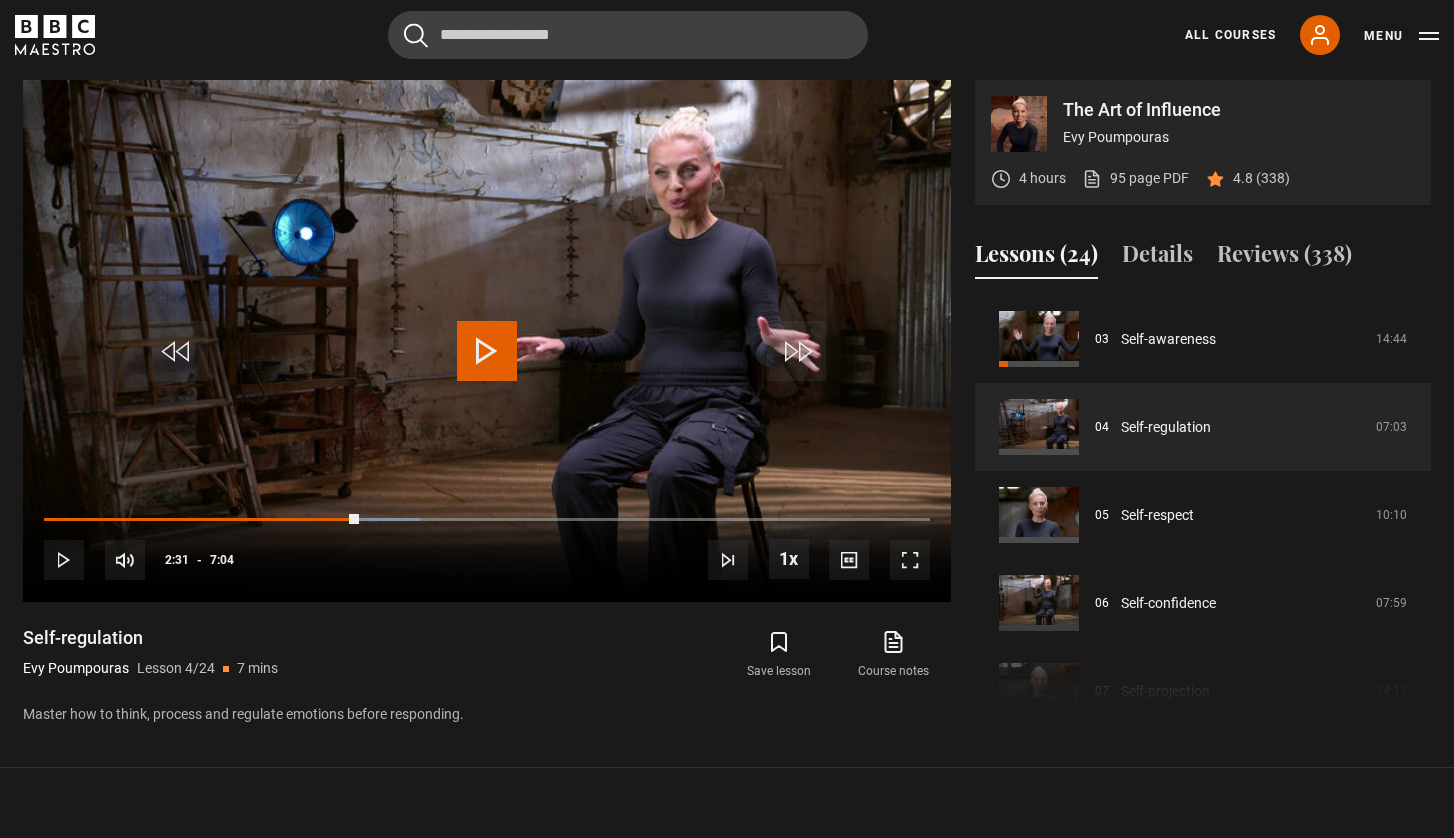 click 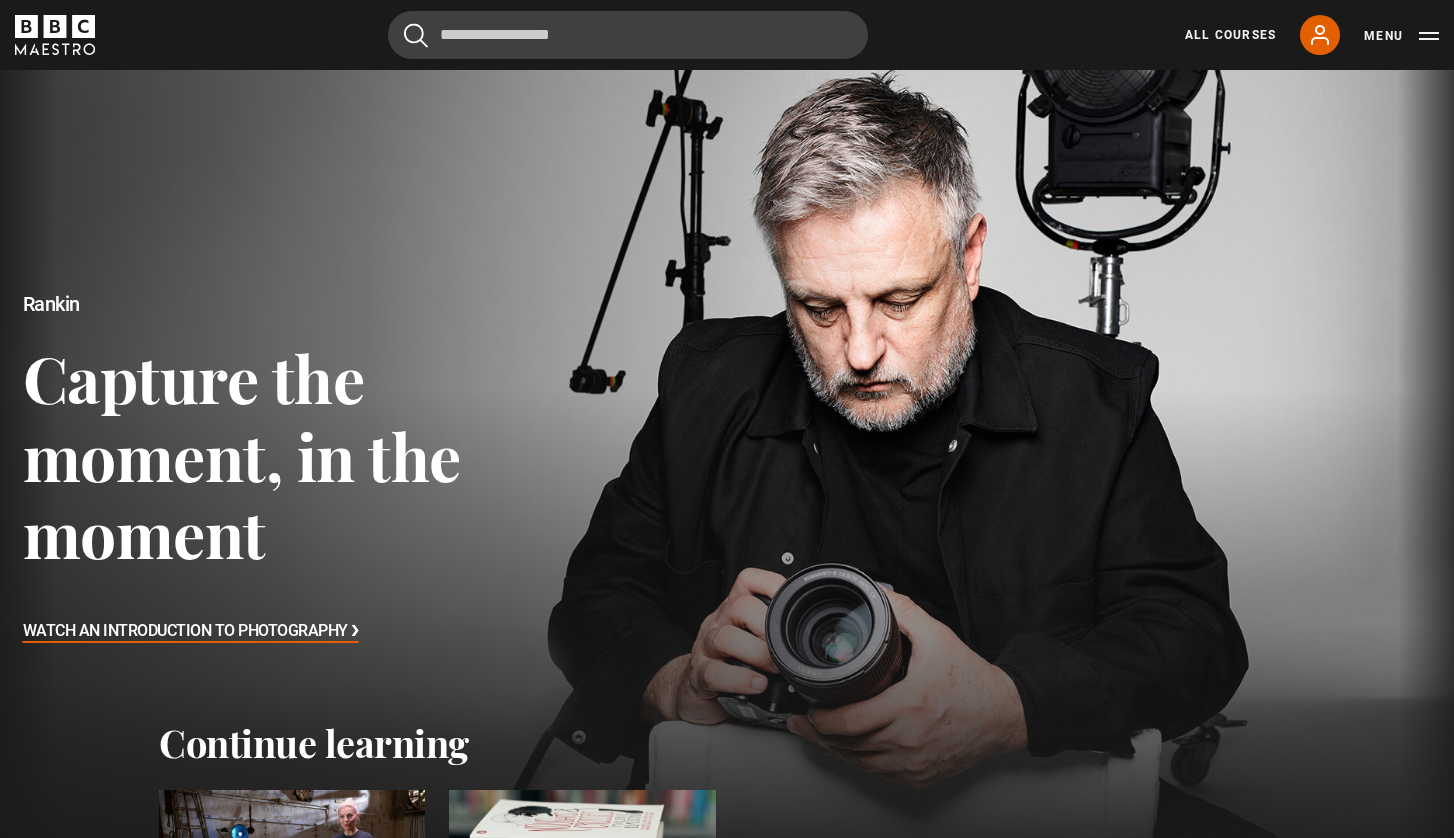 scroll, scrollTop: 0, scrollLeft: 0, axis: both 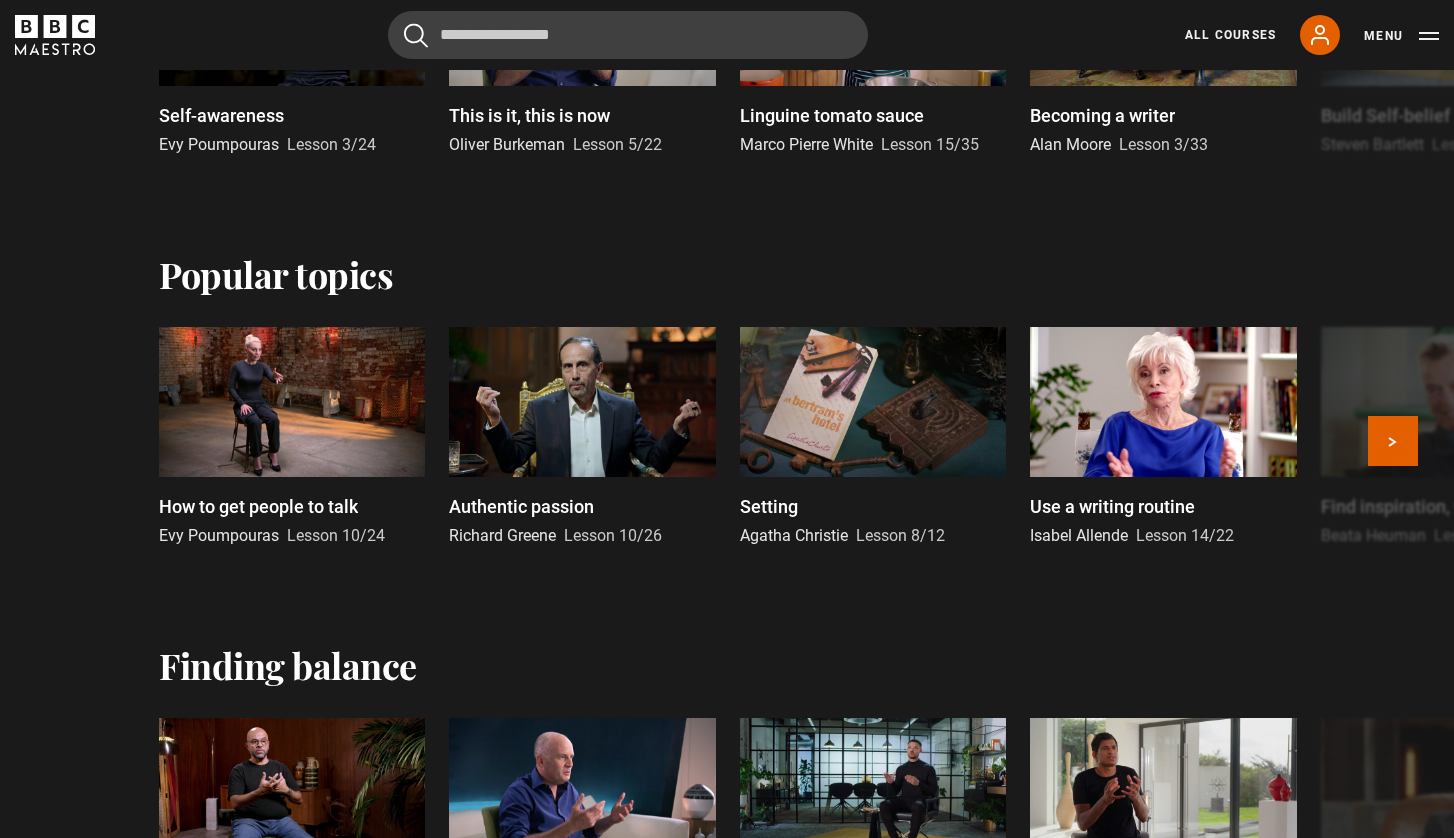 click on "How to get people to talk" at bounding box center [258, 506] 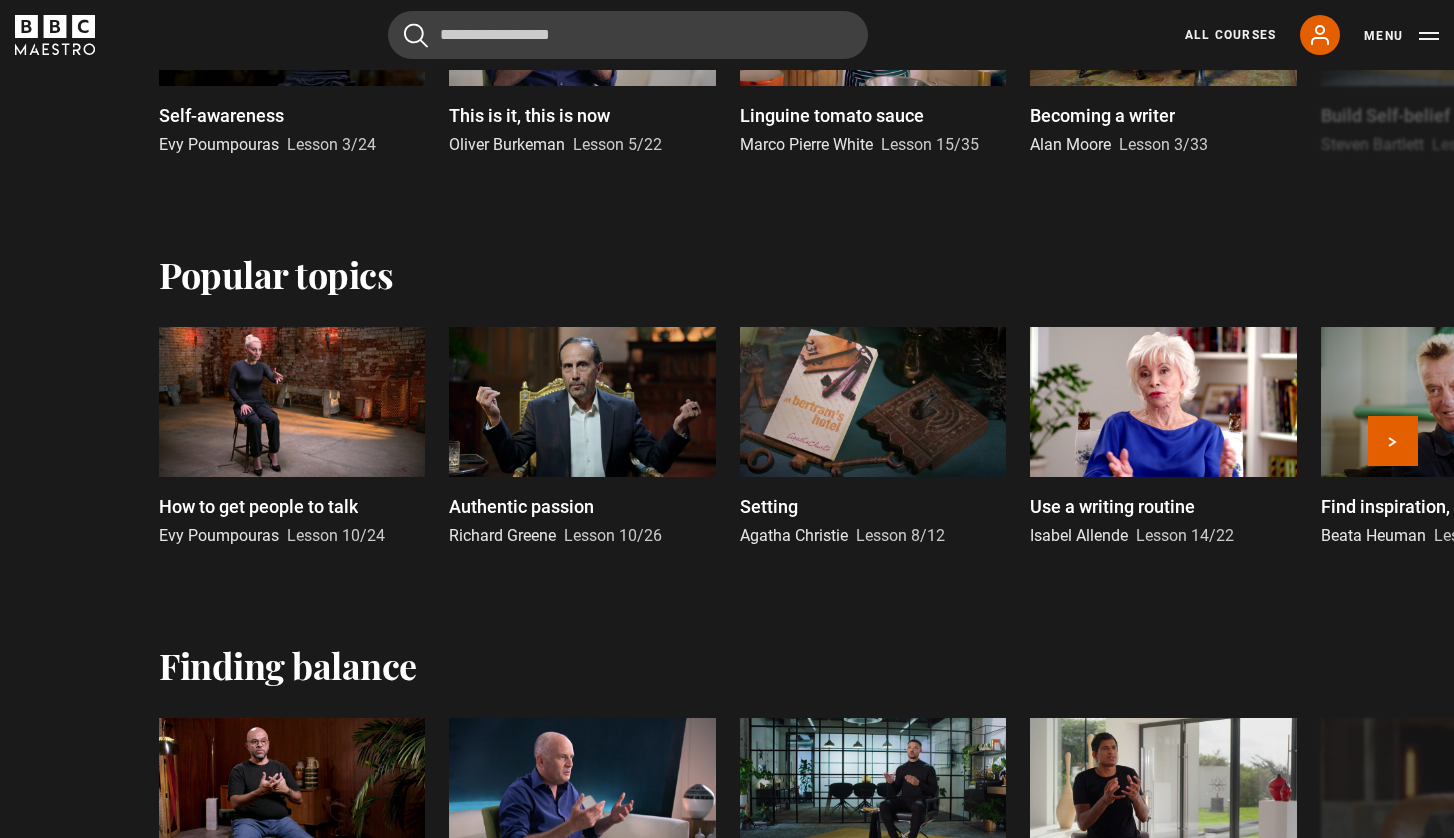 click at bounding box center [292, 402] 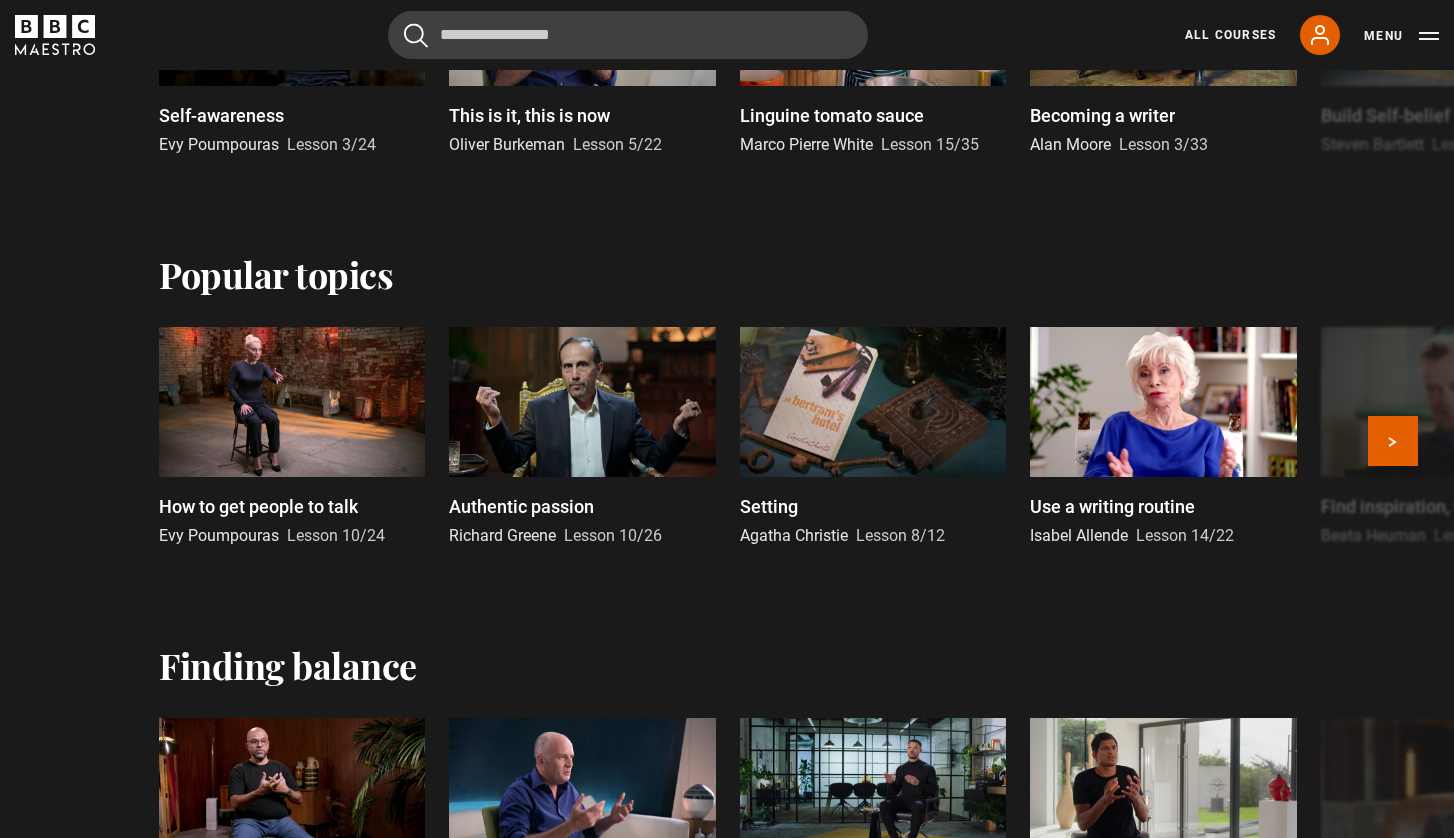 click at bounding box center (292, 402) 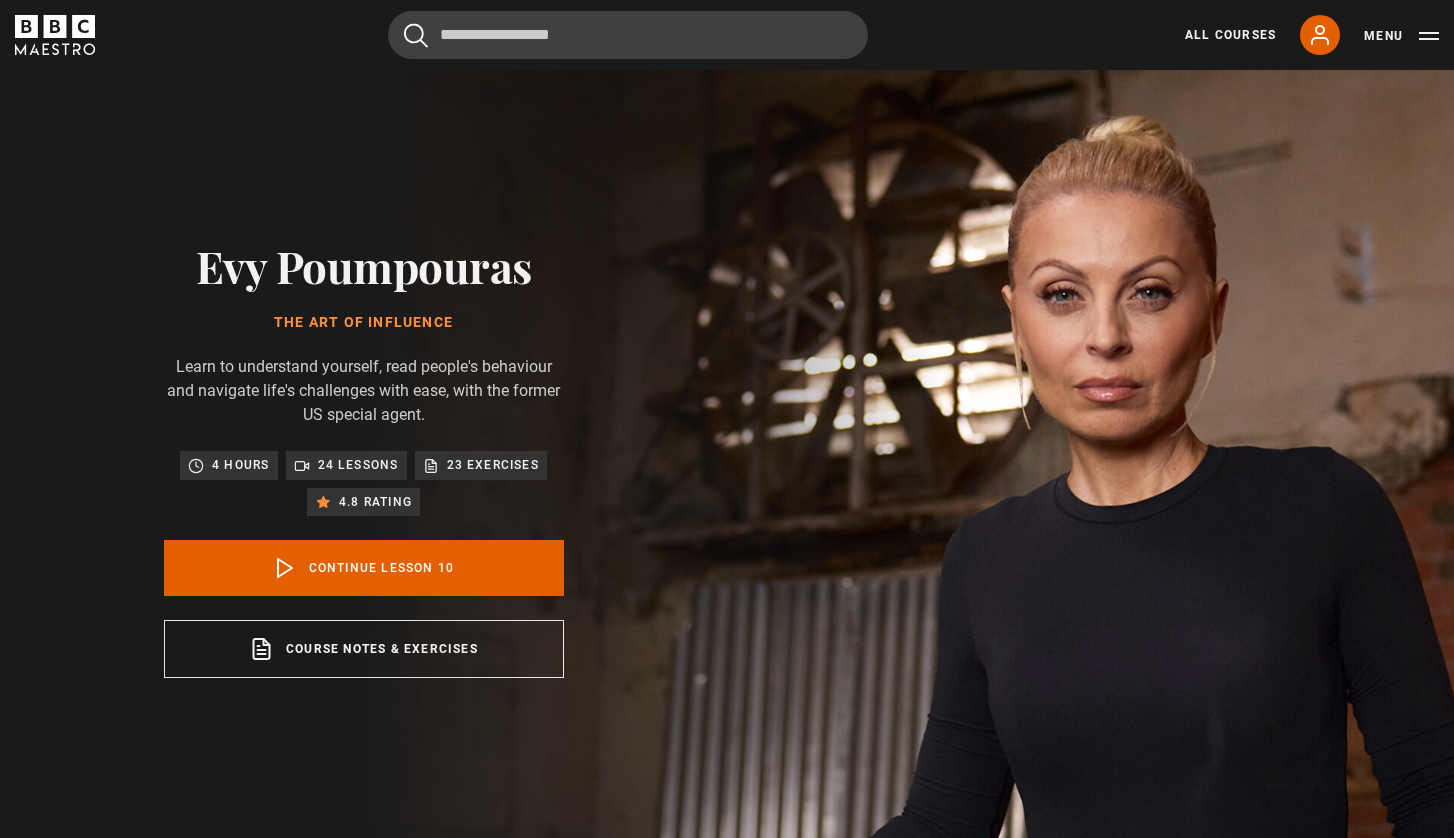 scroll, scrollTop: 848, scrollLeft: 0, axis: vertical 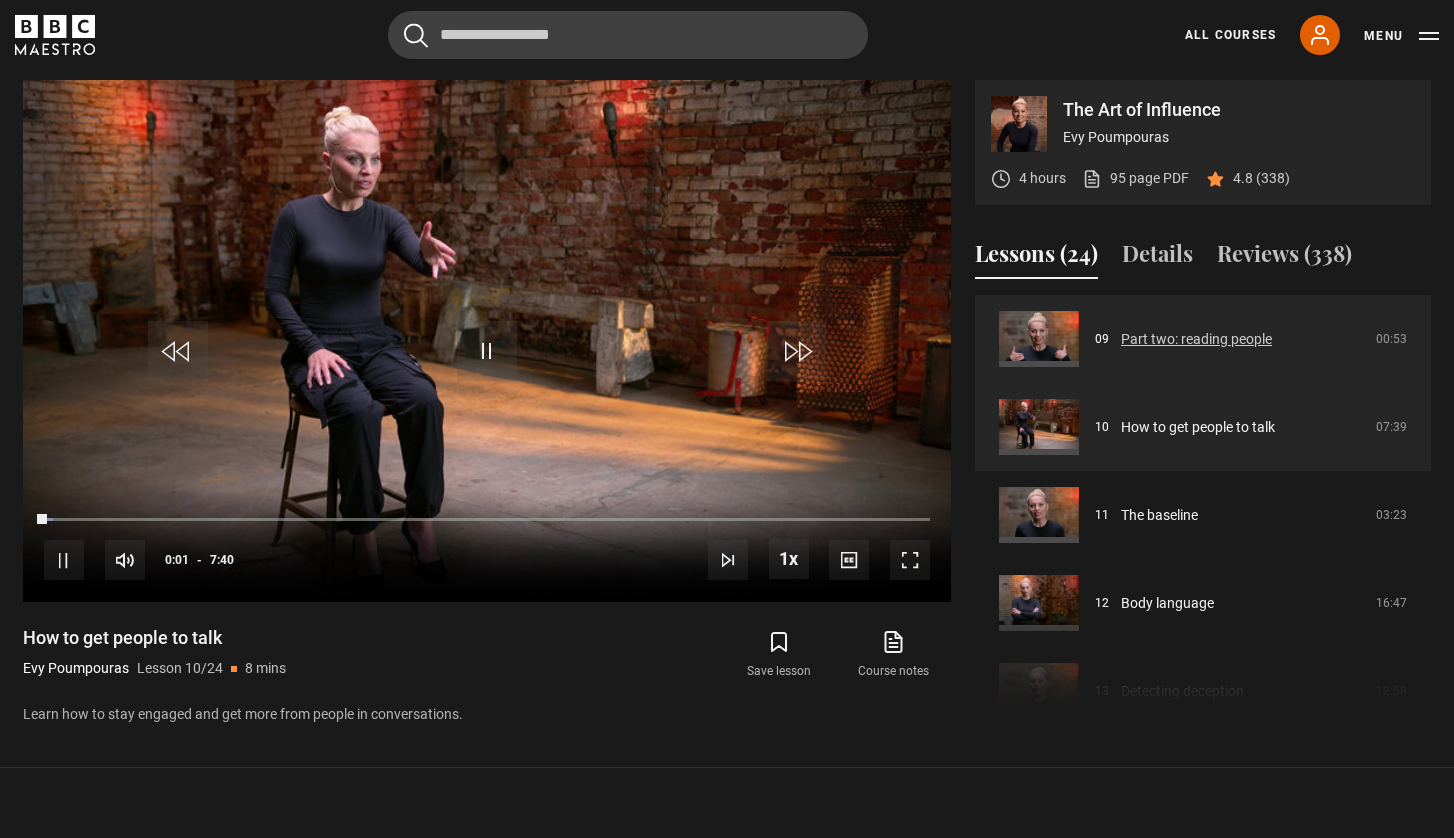 click on "Part two: reading people" at bounding box center (1196, 339) 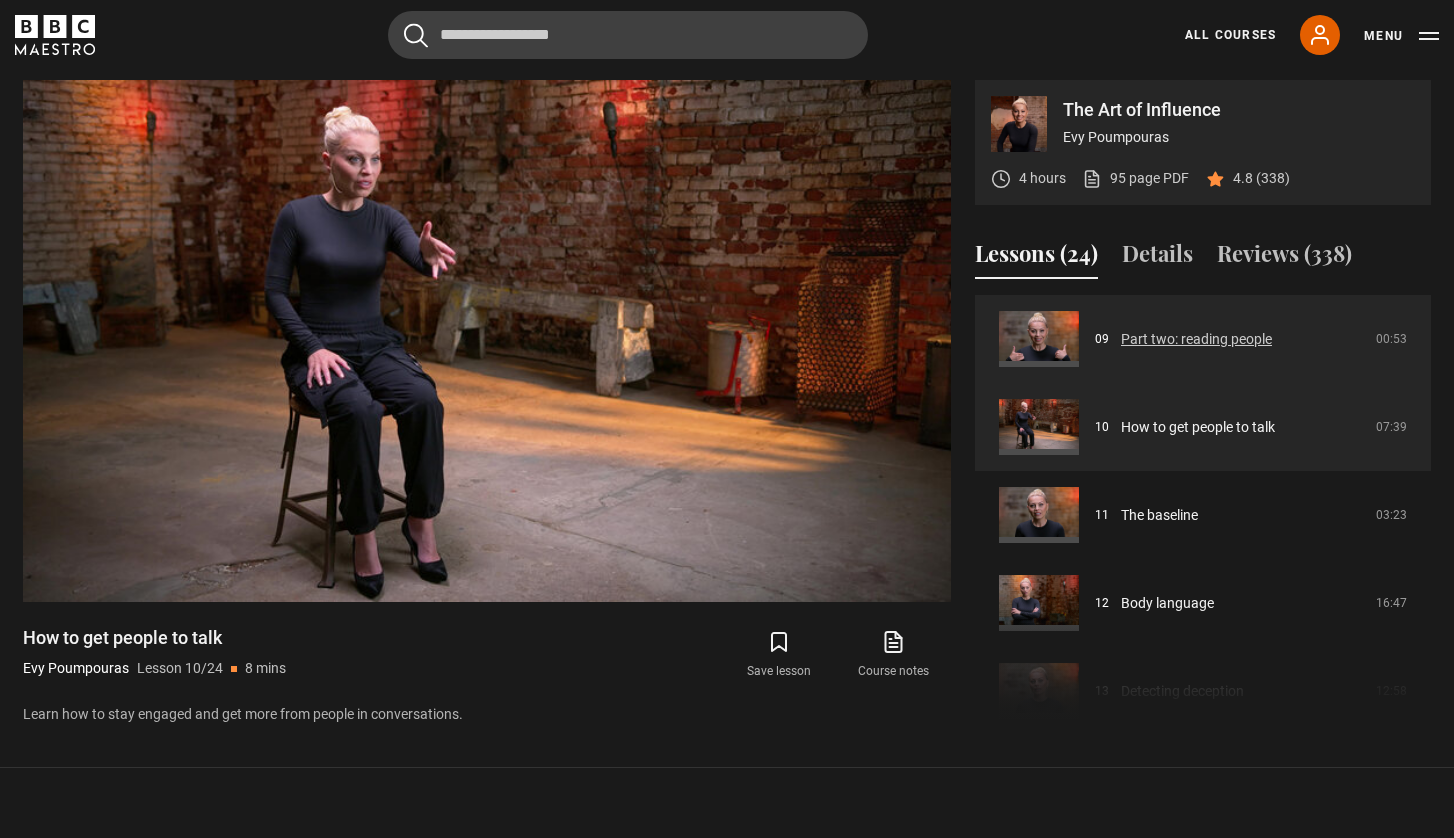 click on "Part two: reading people" at bounding box center [1196, 339] 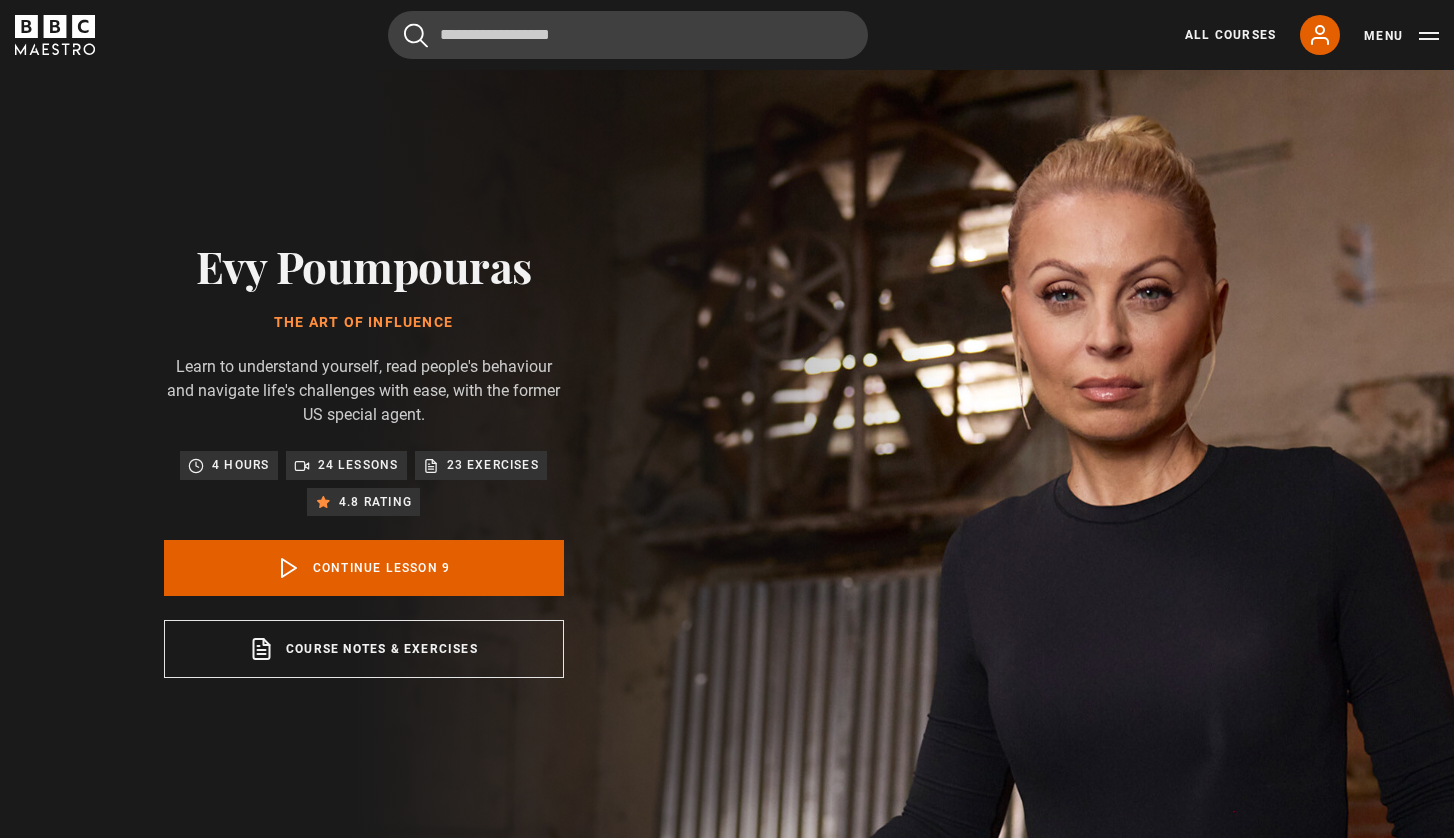 scroll, scrollTop: 848, scrollLeft: 0, axis: vertical 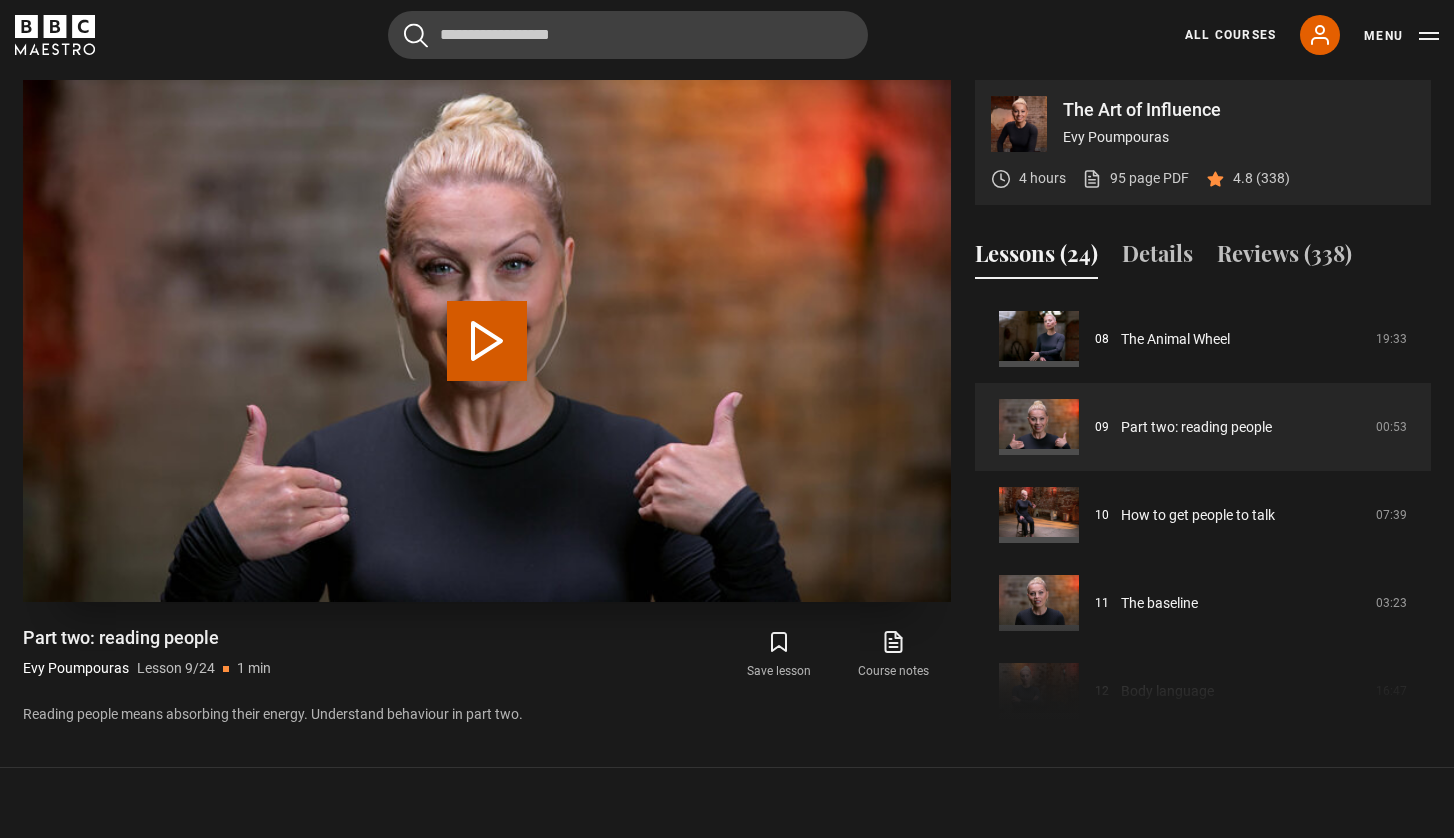click on "Play Lesson Part two: reading people" at bounding box center (487, 341) 